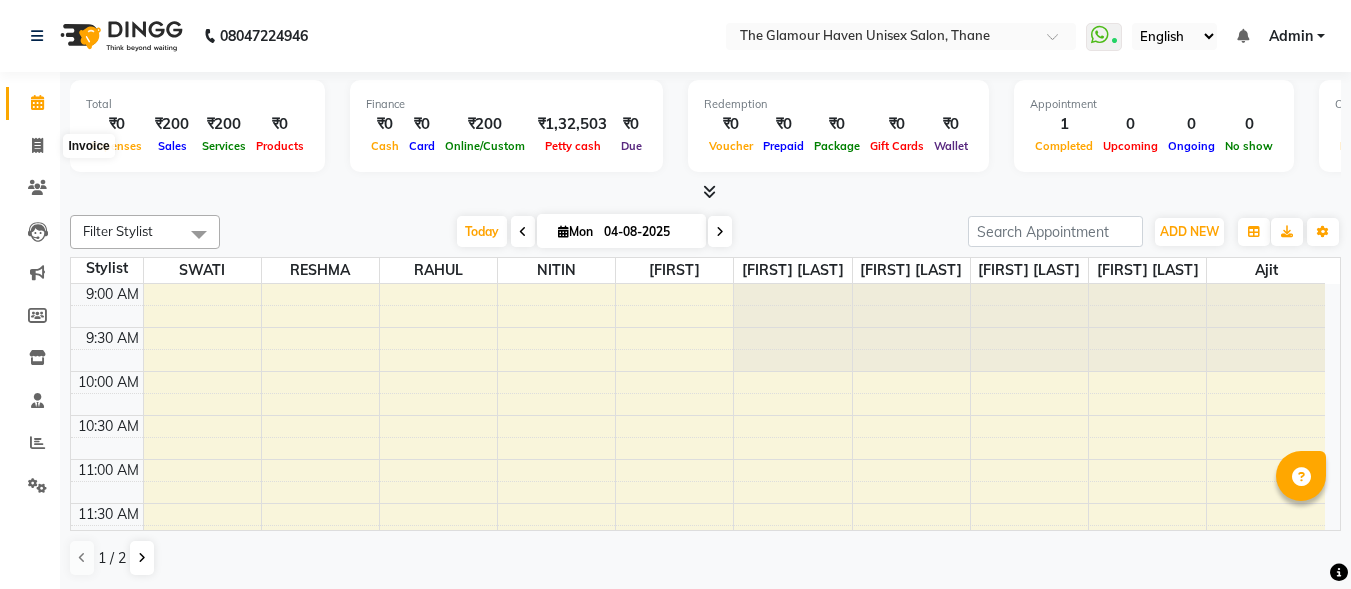 scroll, scrollTop: 0, scrollLeft: 0, axis: both 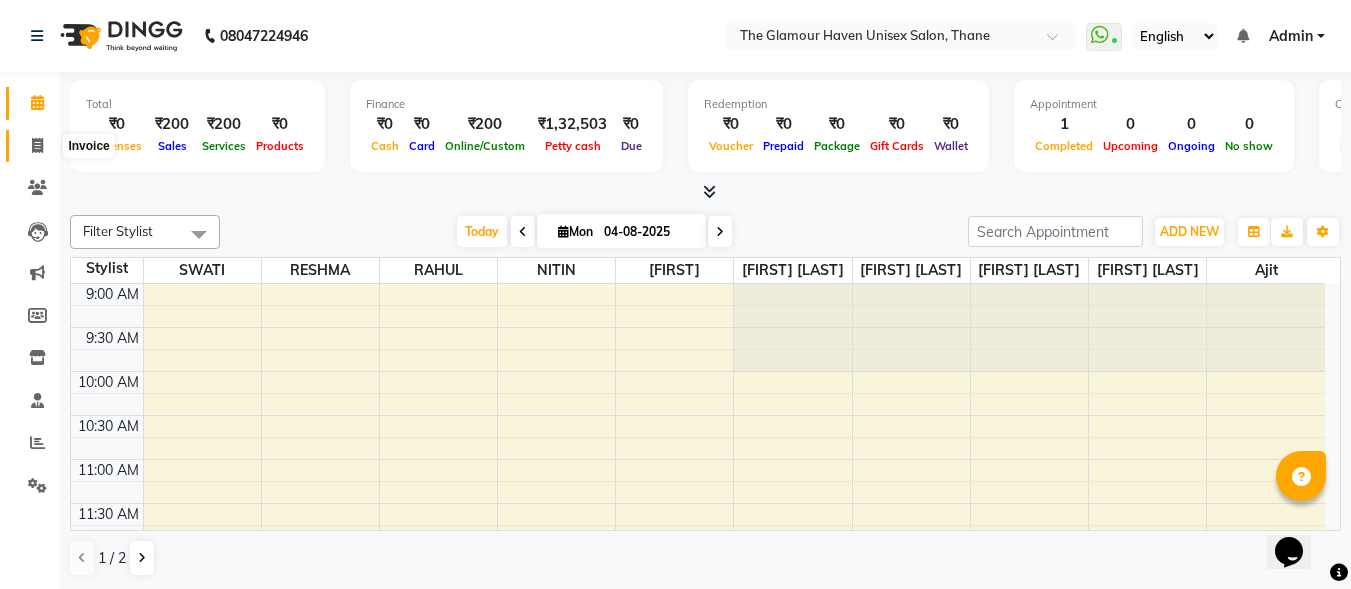 click 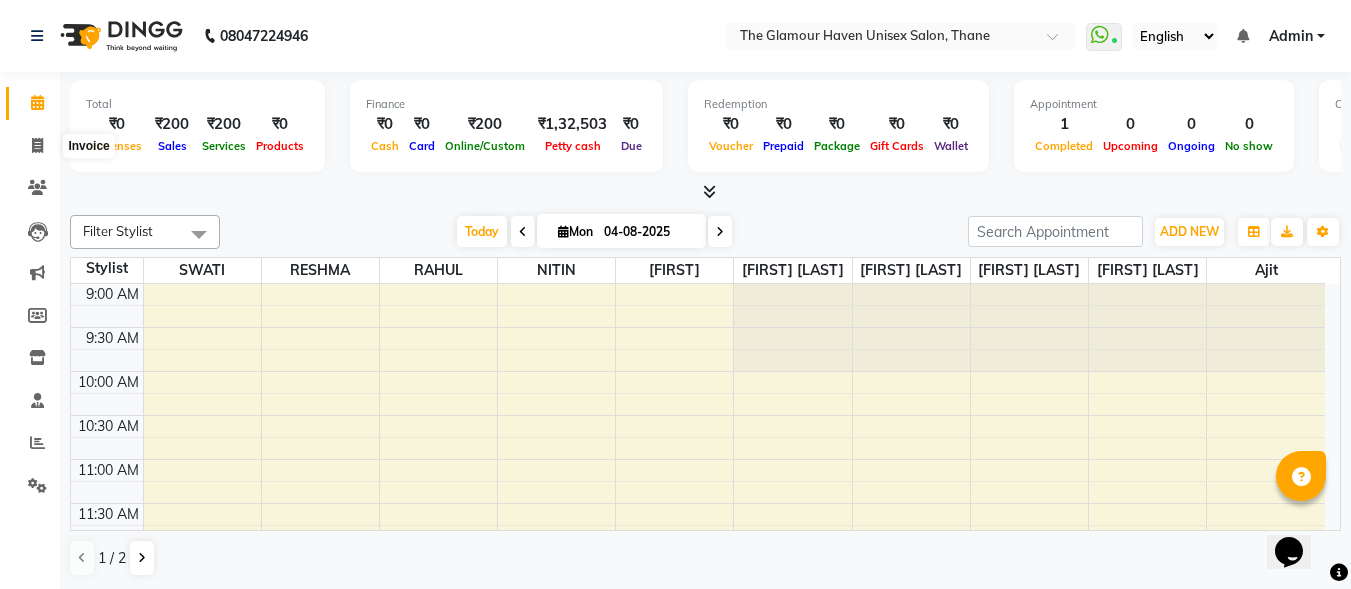 select on "service" 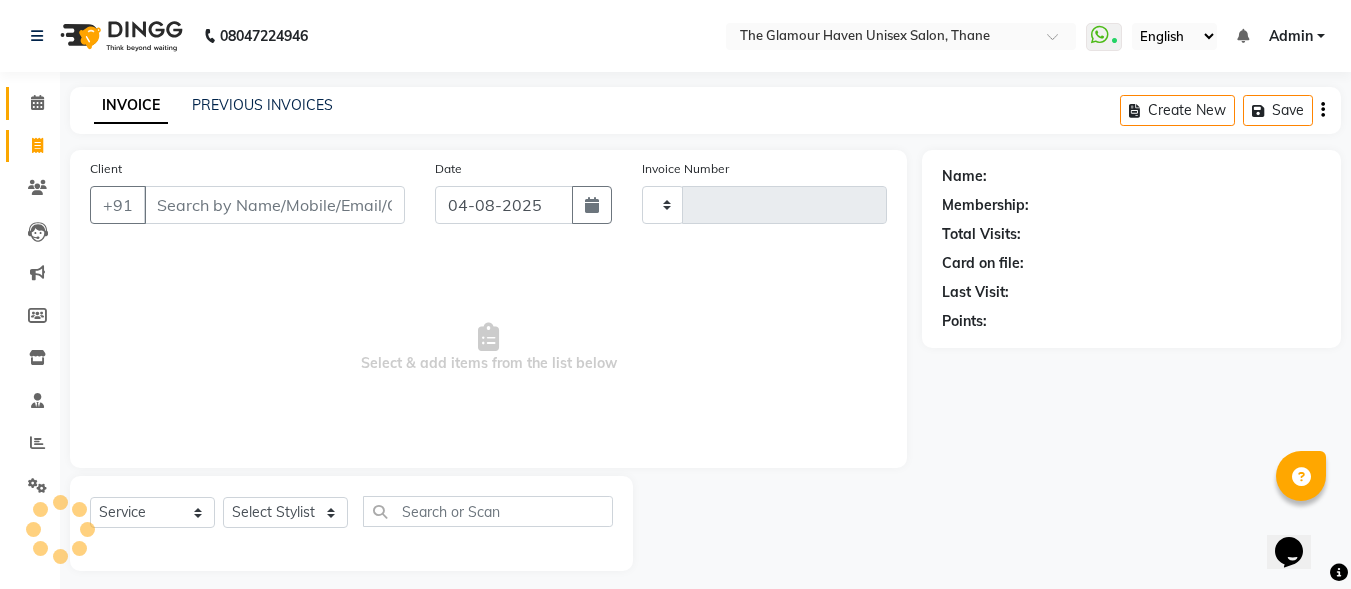 type on "1205" 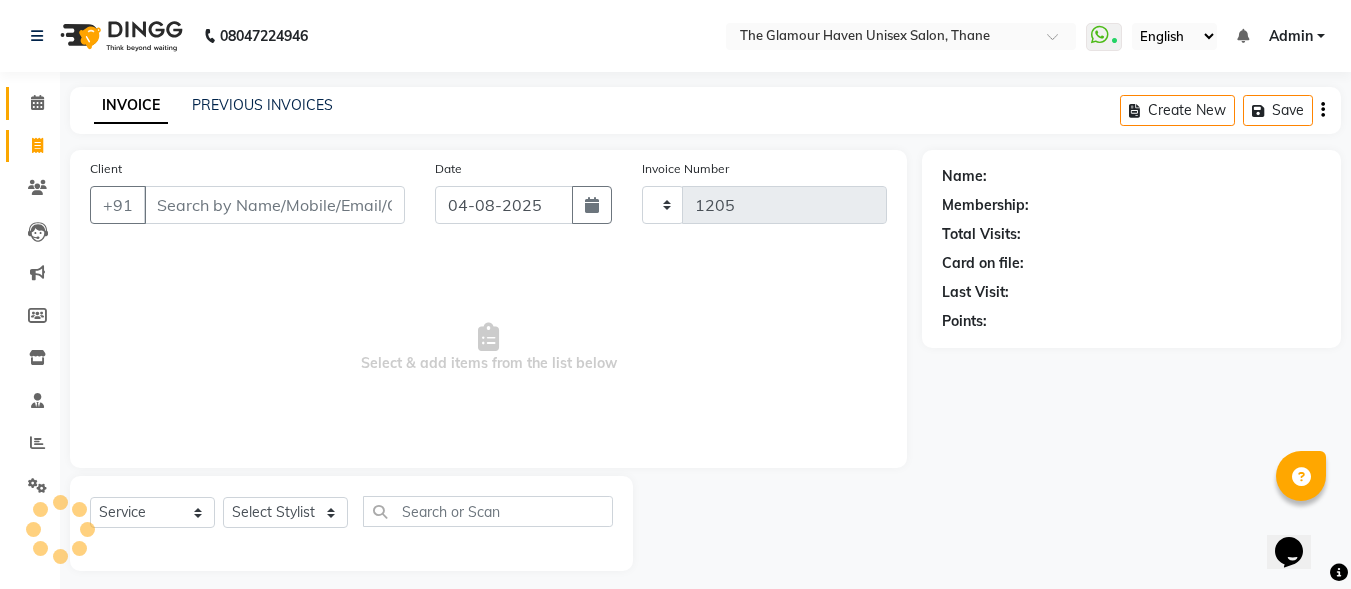 select on "7124" 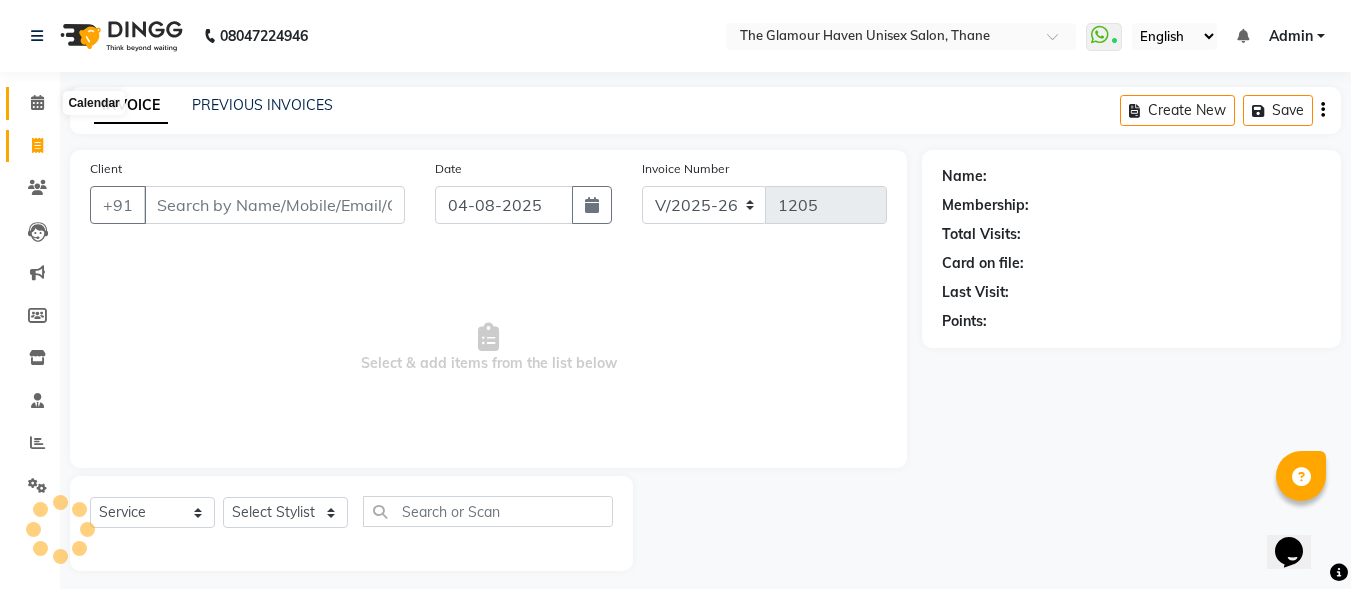 click 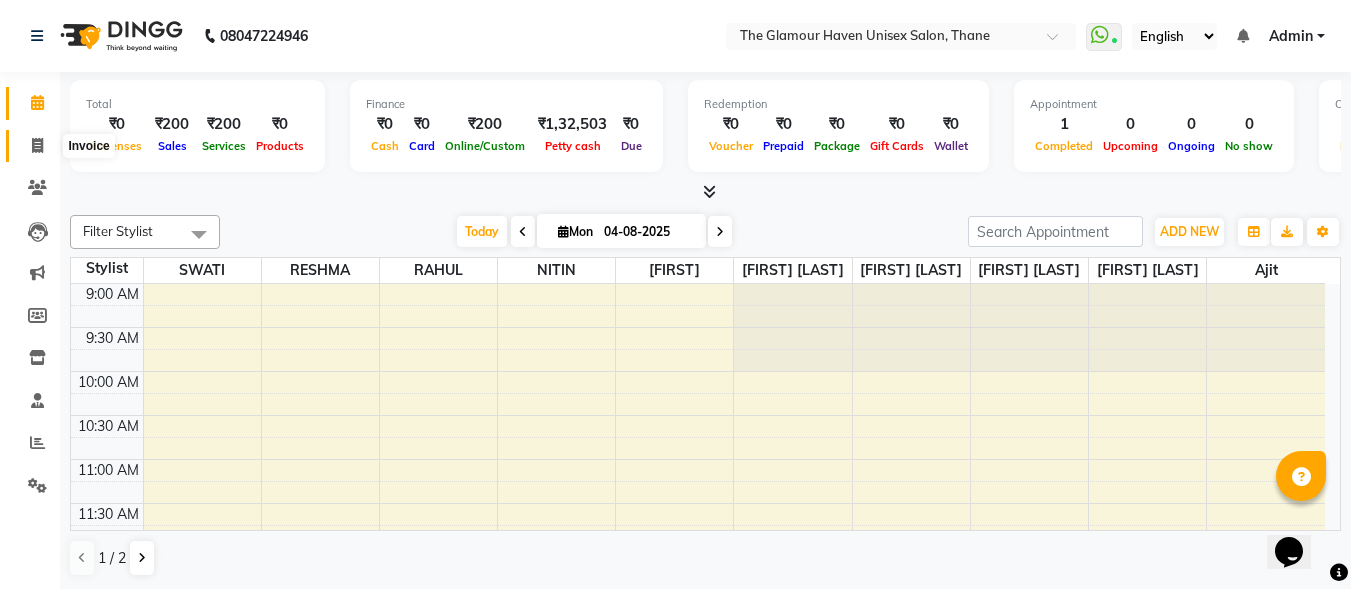 click 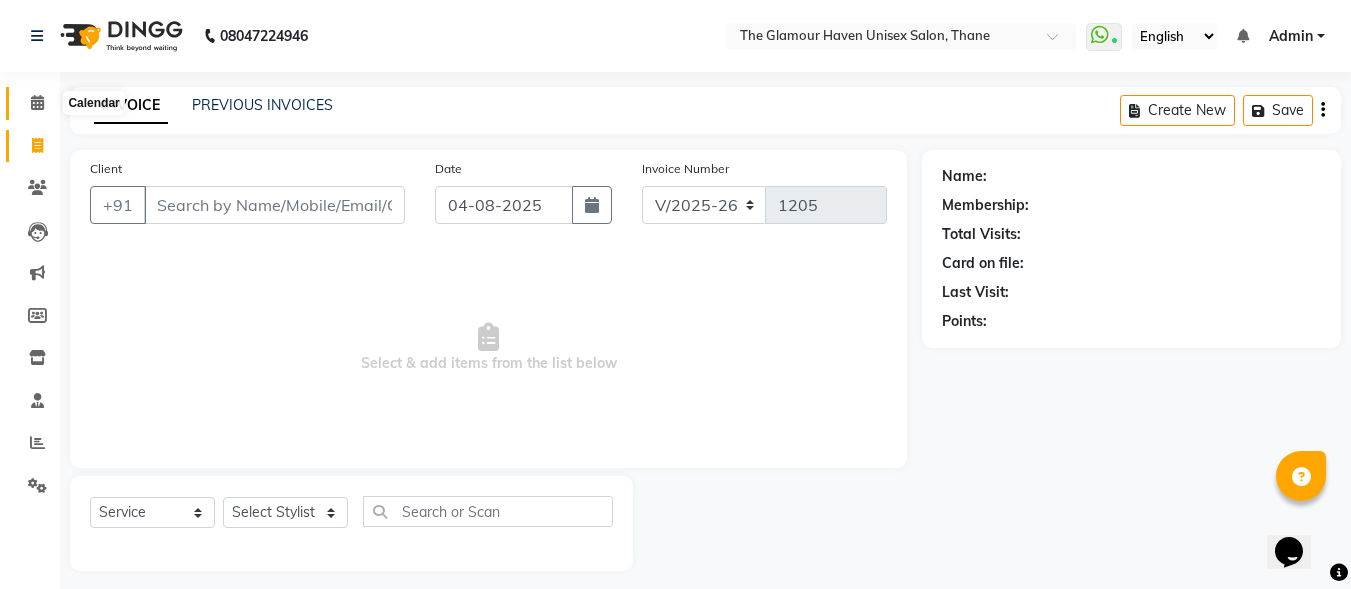 click 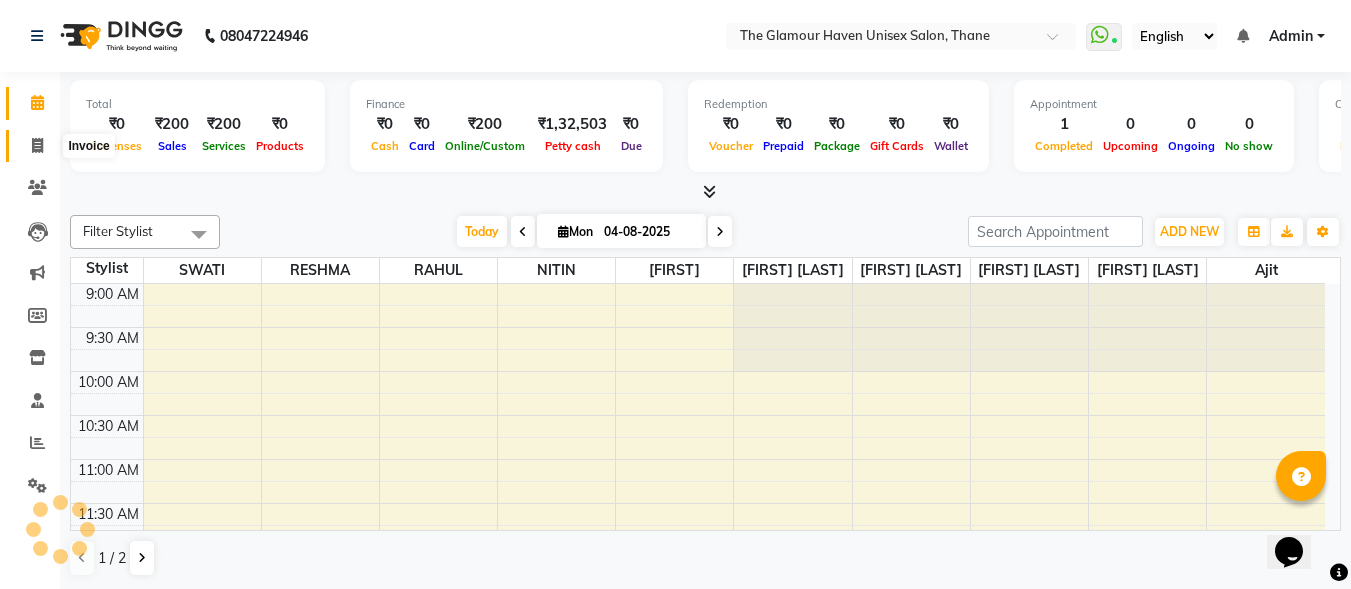 scroll, scrollTop: 705, scrollLeft: 0, axis: vertical 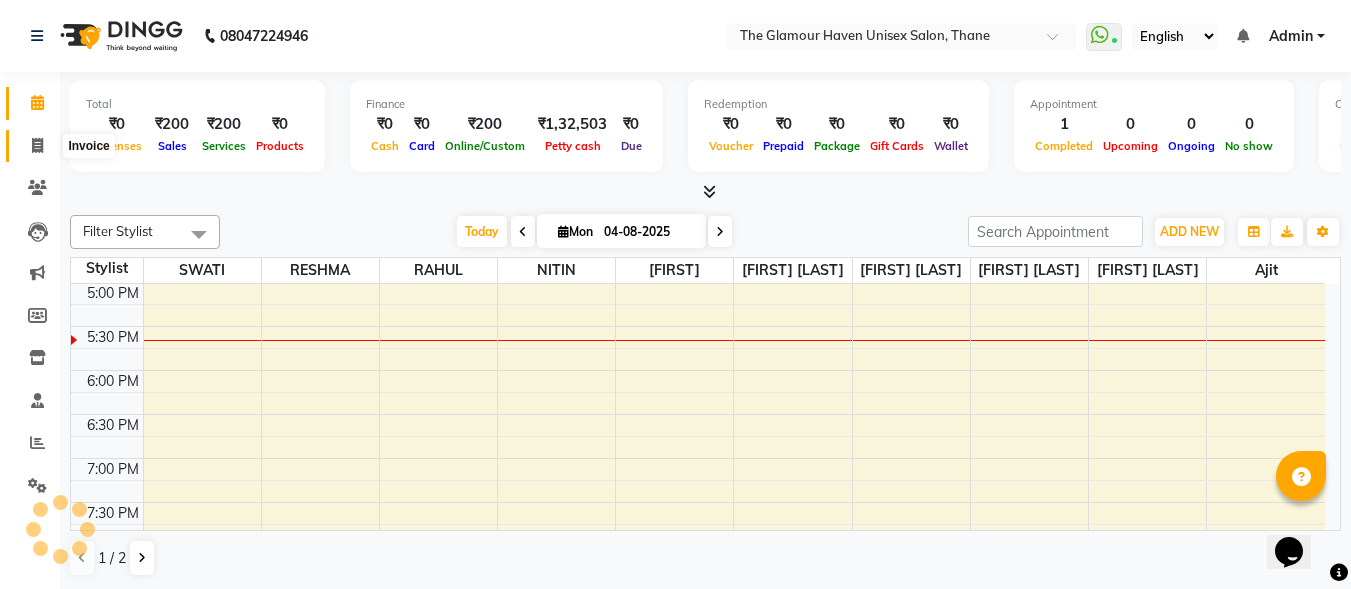 click 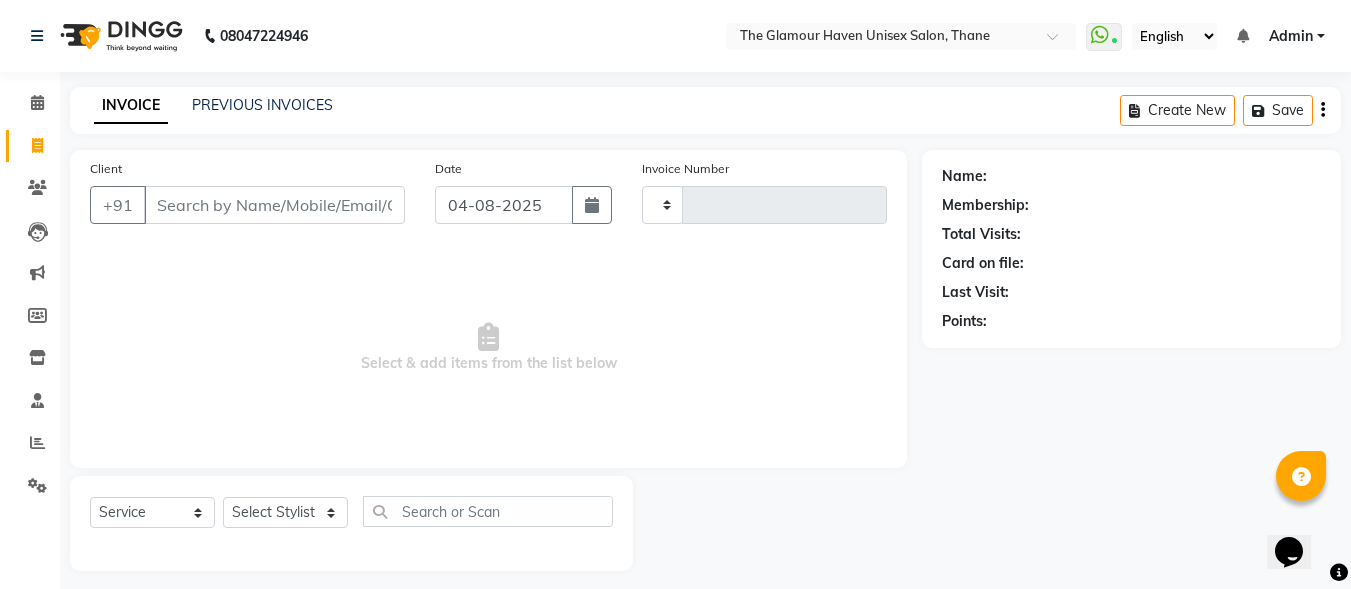 type on "1205" 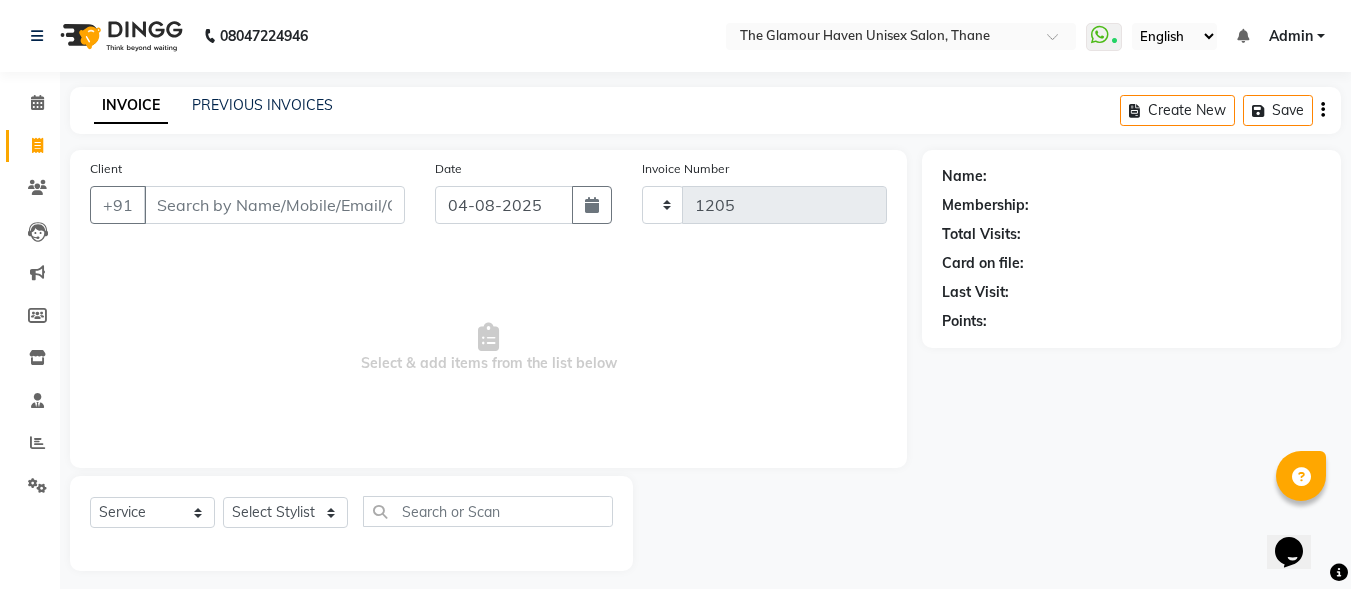 select on "7124" 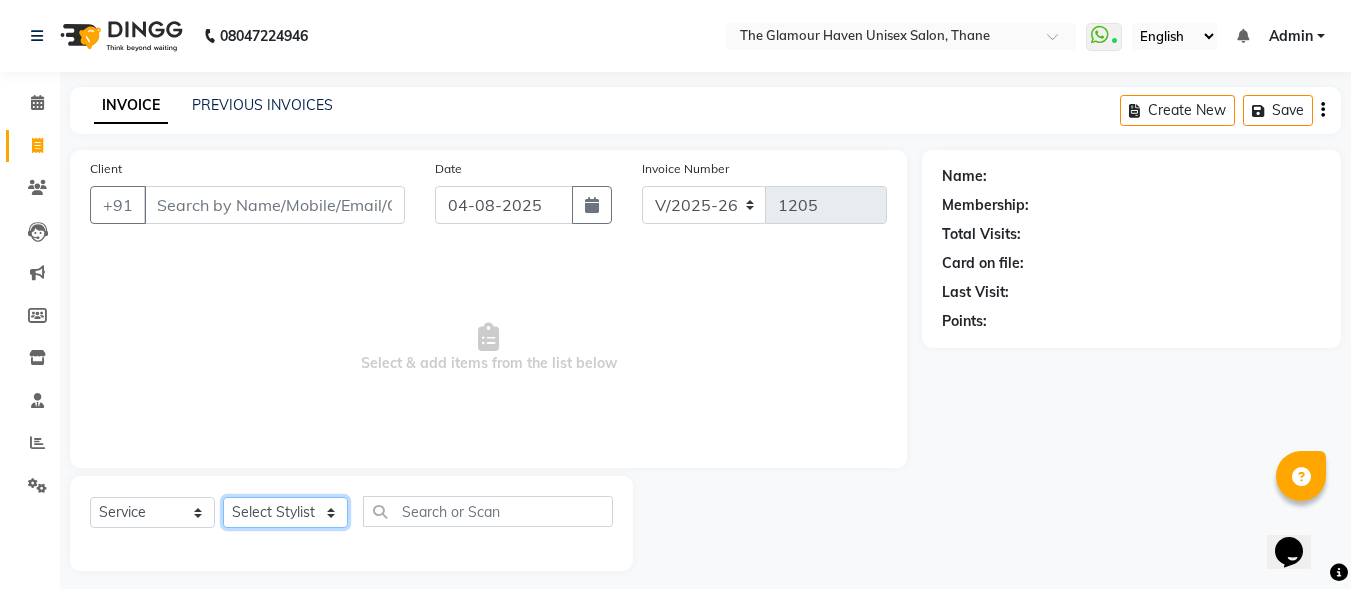 click on "Select Stylist ajit Bharat sen darshna gole Geeta shetye NITIN RAHUL Rahul Dixit RESHMA RUSHI SWATI vijay sonawane VINAY DIXIT" 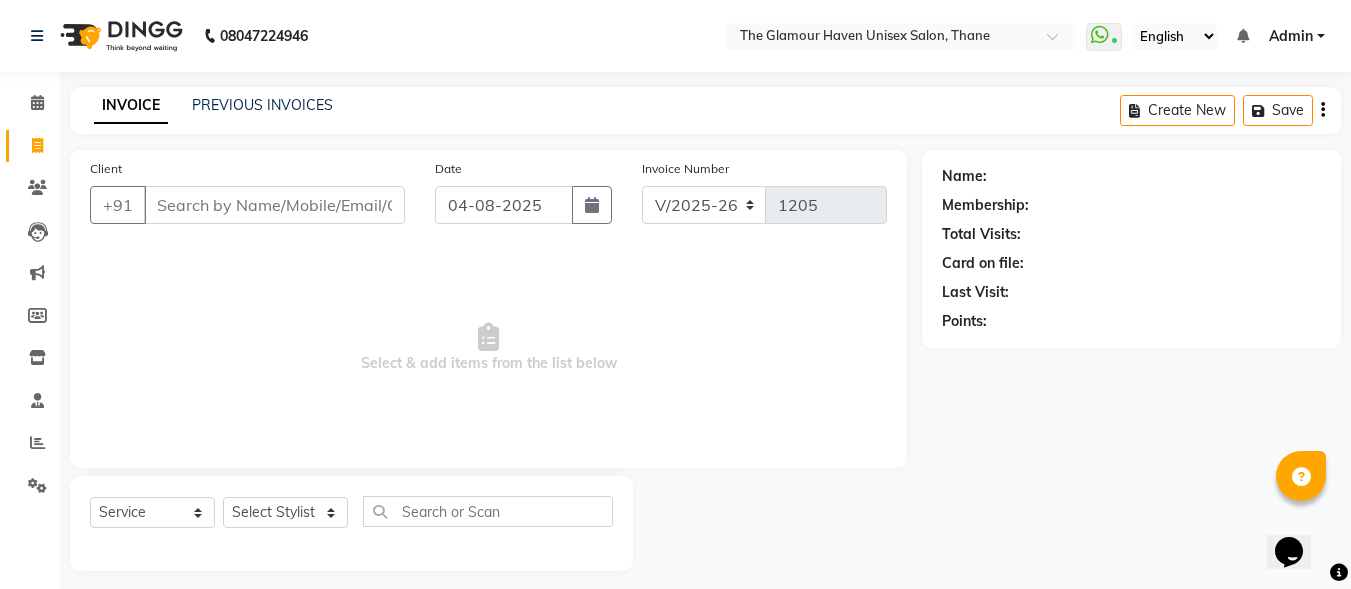 click on "Select Stylist × The Glamour Haven Unisex Salon, [CITY] WhatsApp Status ✕ Status: Connected Most Recent Message: 03-08-2025 09:41 PM Recent Service Activity: 04-08-2025 10:12 AM English ENGLISH Español العربية मराठी हिंदी ગુજરાતી தமிழ் 中文 Notifications nothing to show Admin Manage Profile Change Password Sign out Version:3.15.11" 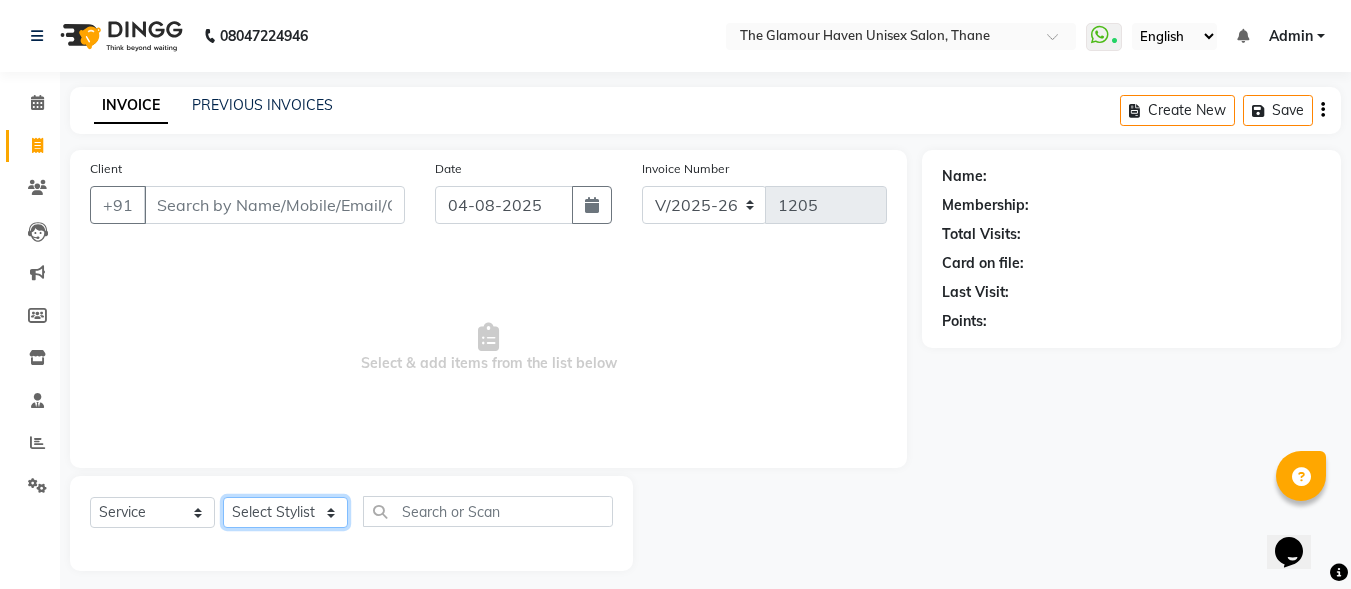 click on "Select Stylist ajit Bharat sen darshna gole Geeta shetye NITIN RAHUL Rahul Dixit RESHMA RUSHI SWATI vijay sonawane VINAY DIXIT" 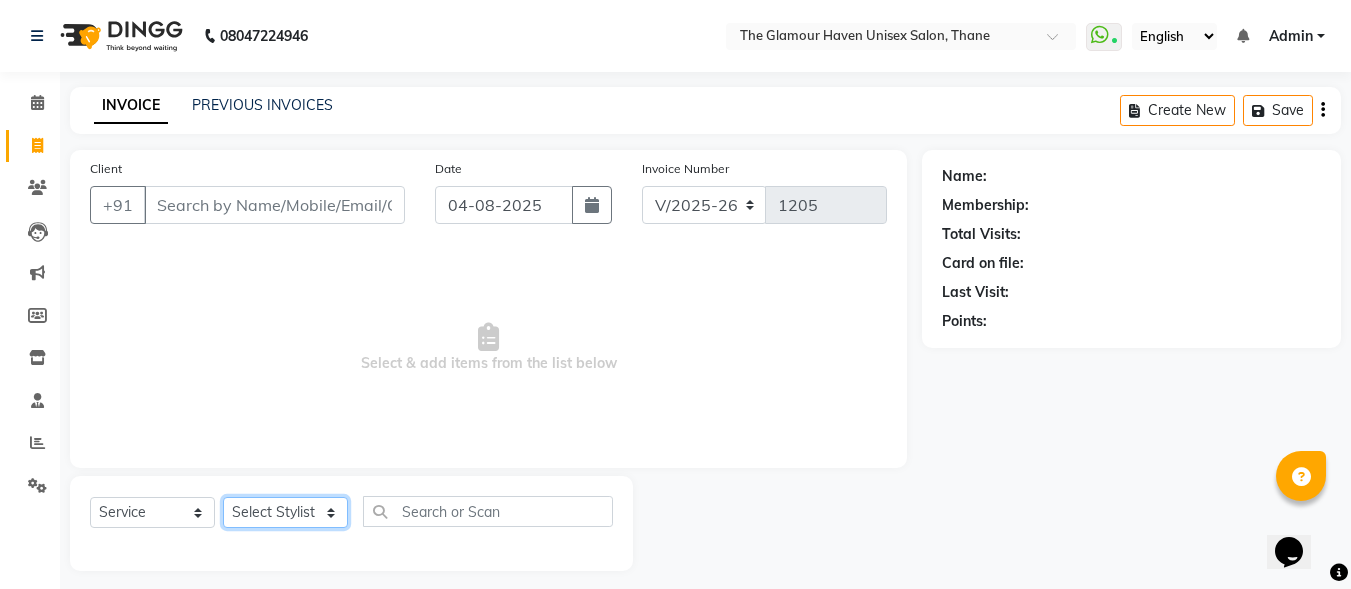 select on "59909" 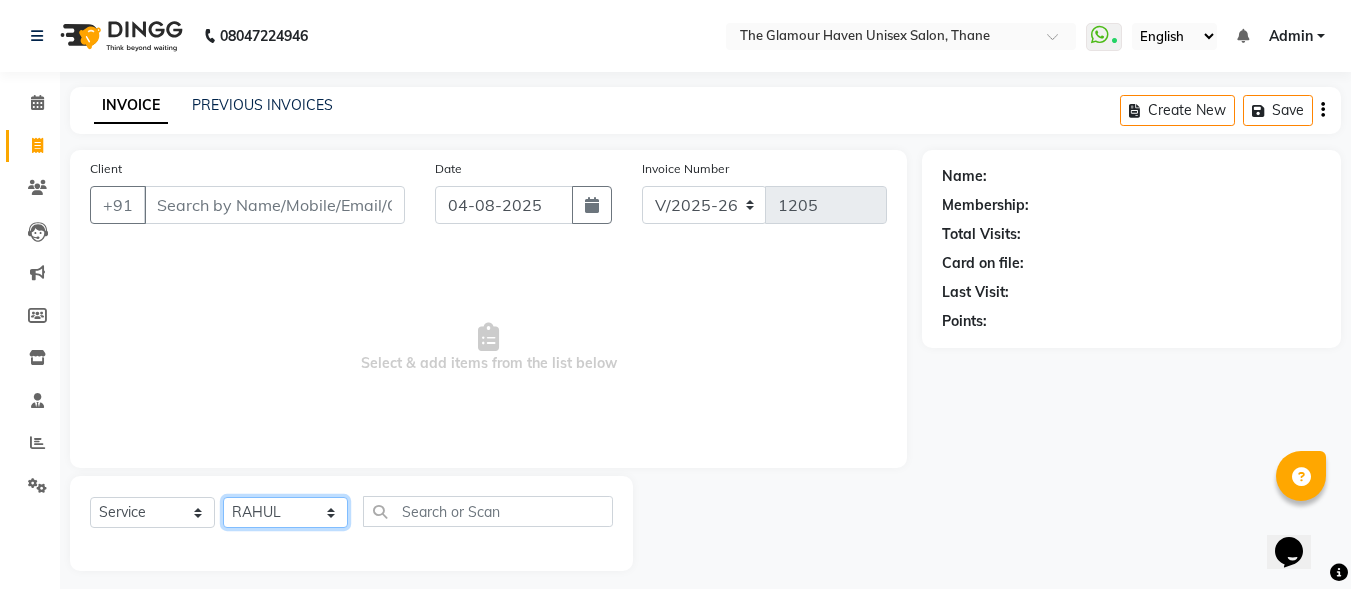 click on "Select Stylist ajit Bharat sen darshna gole Geeta shetye NITIN RAHUL Rahul Dixit RESHMA RUSHI SWATI vijay sonawane VINAY DIXIT" 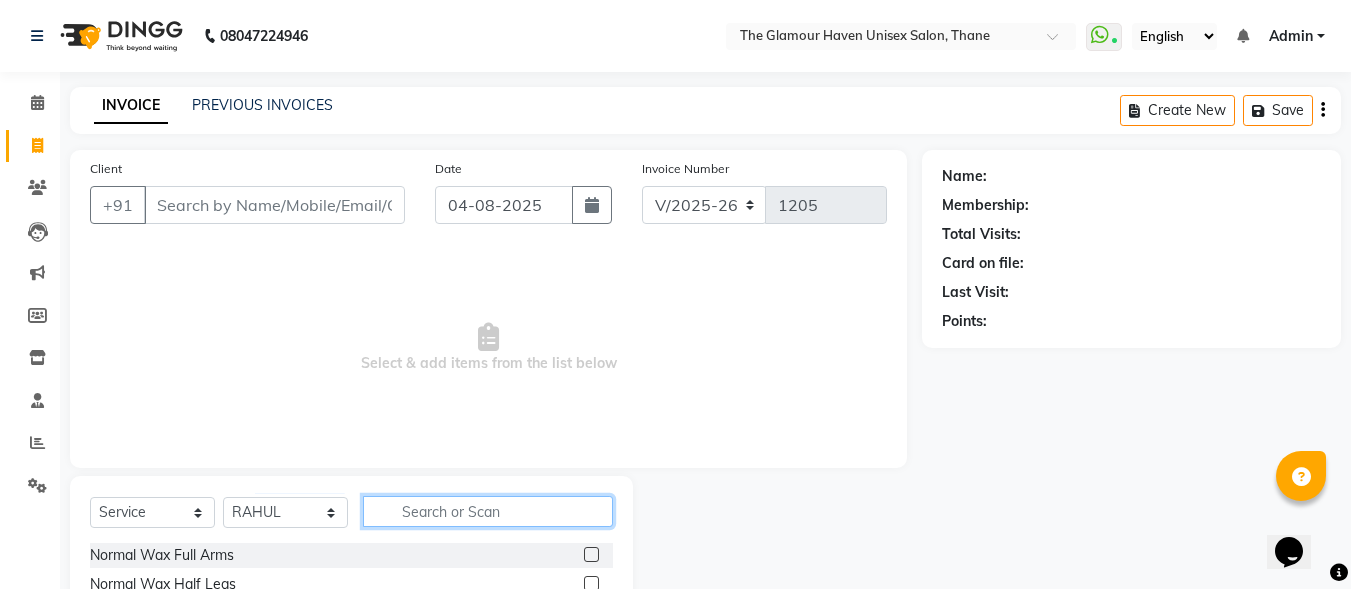 click 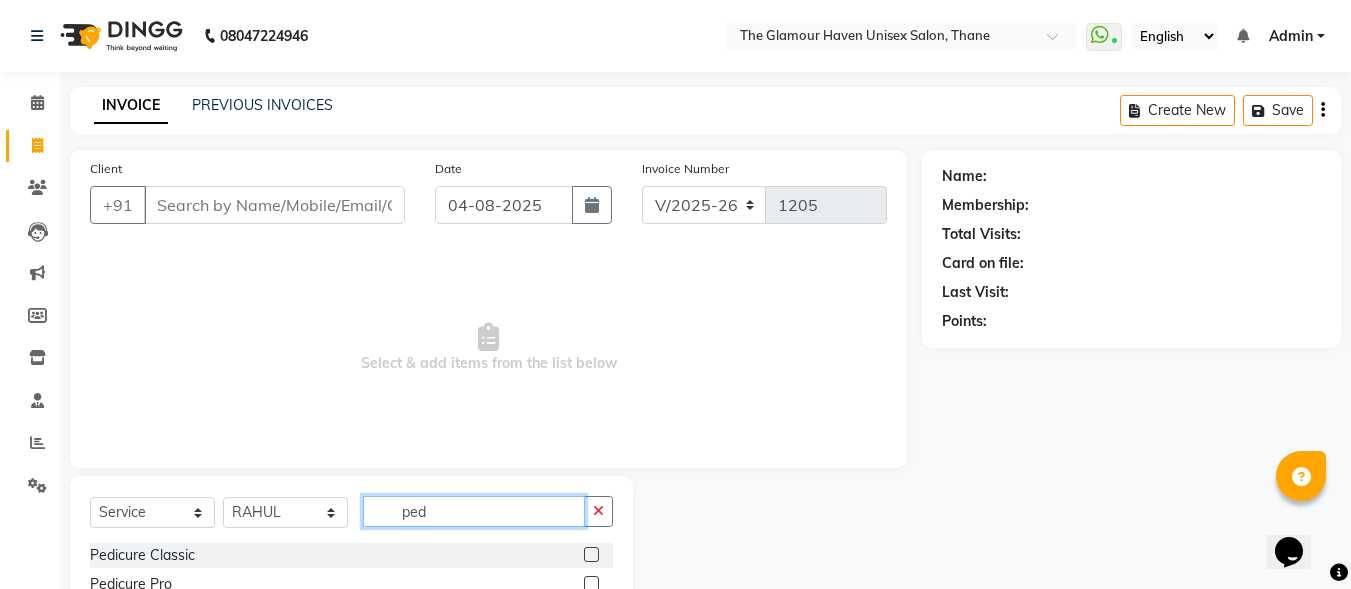 type on "ped" 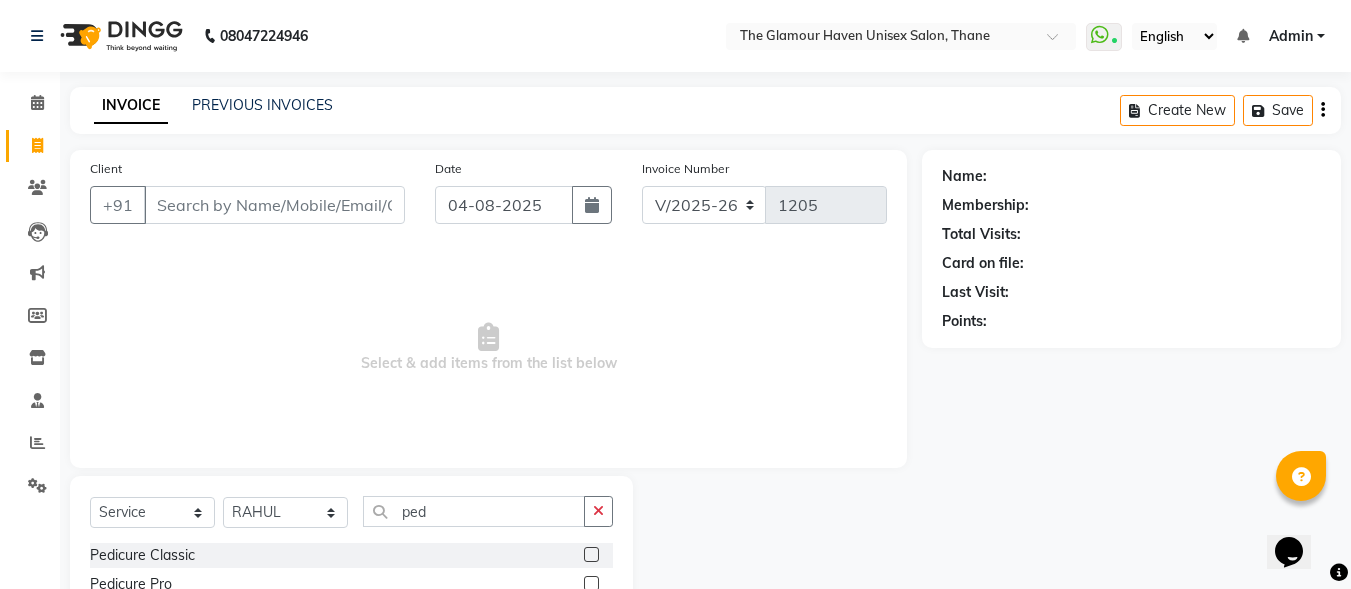 click 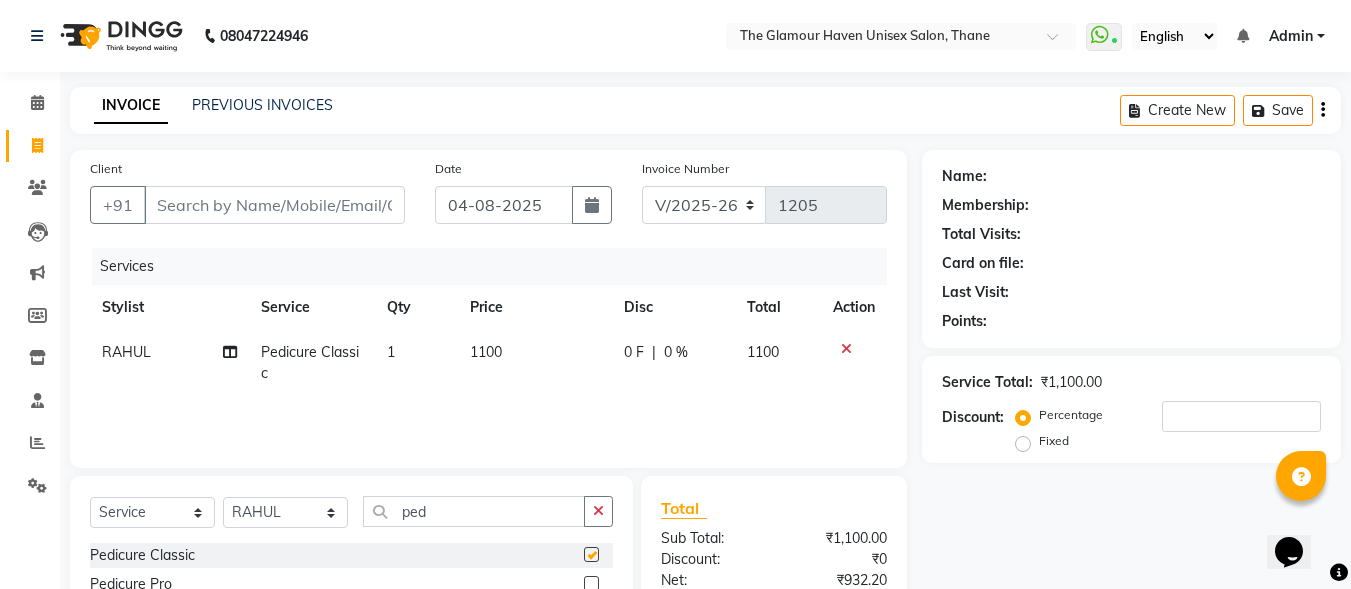 checkbox on "false" 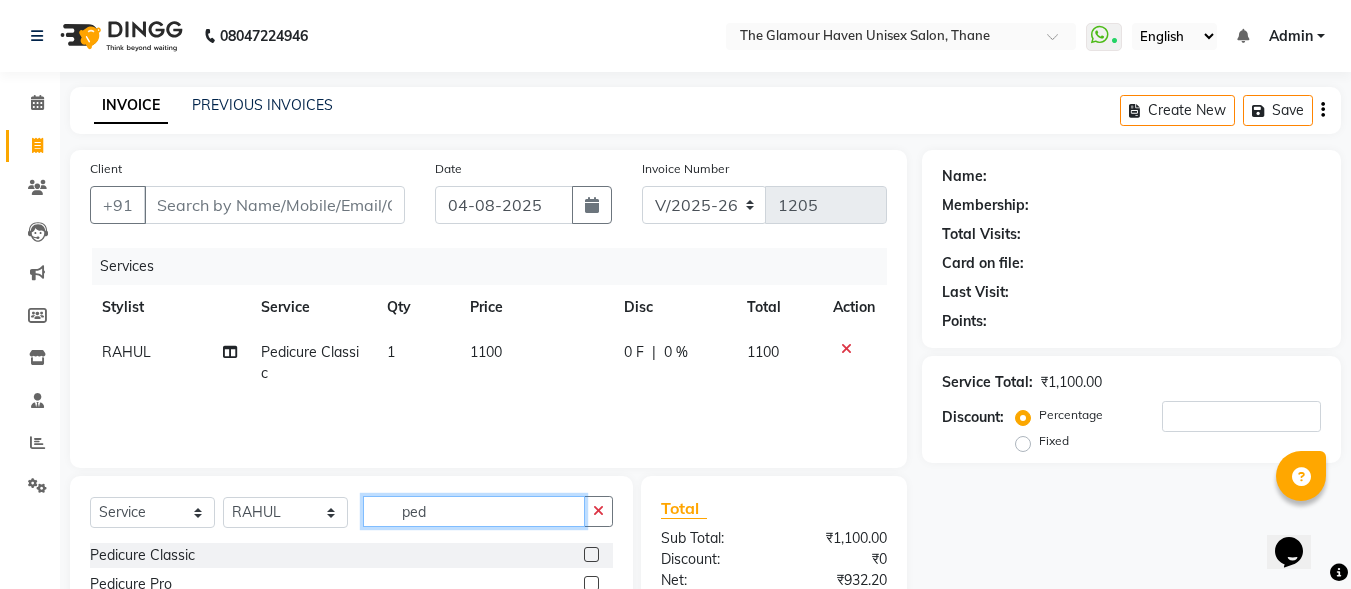 click on "ped" 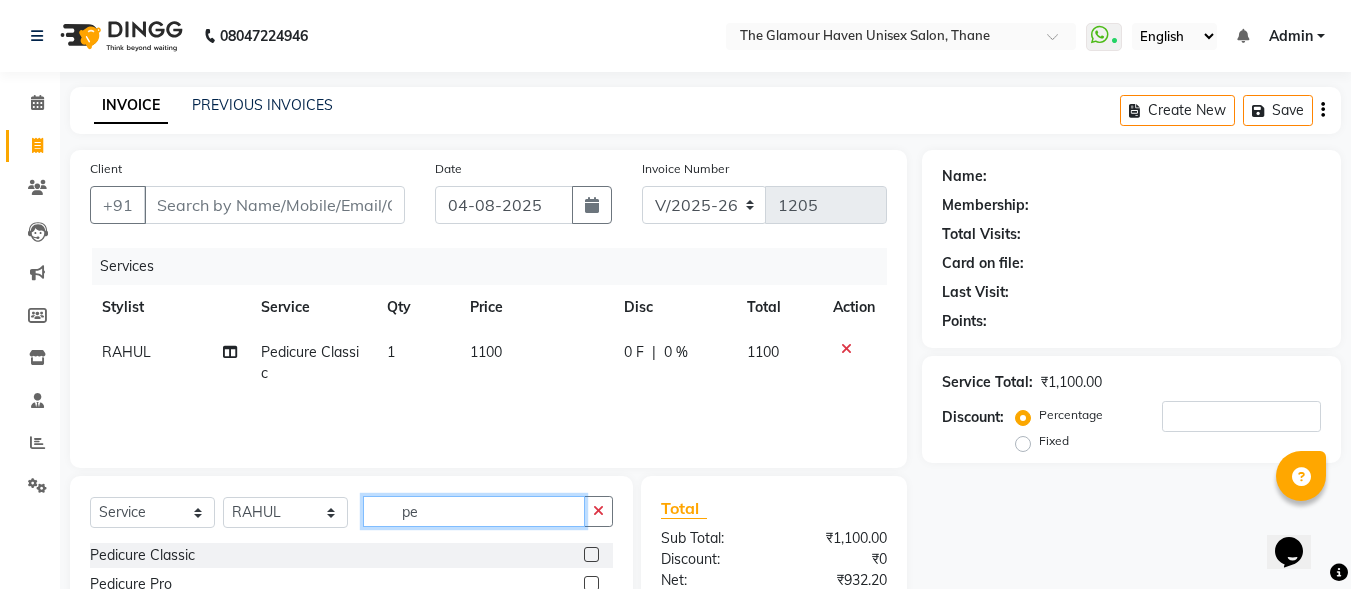 type on "p" 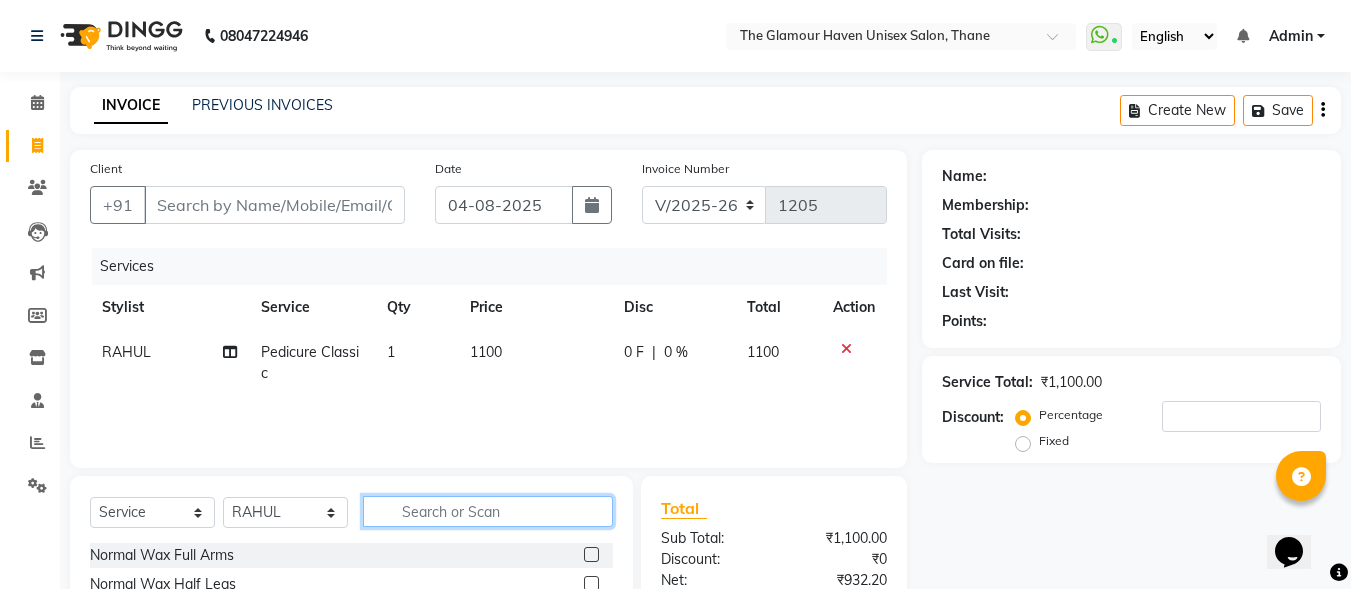 click 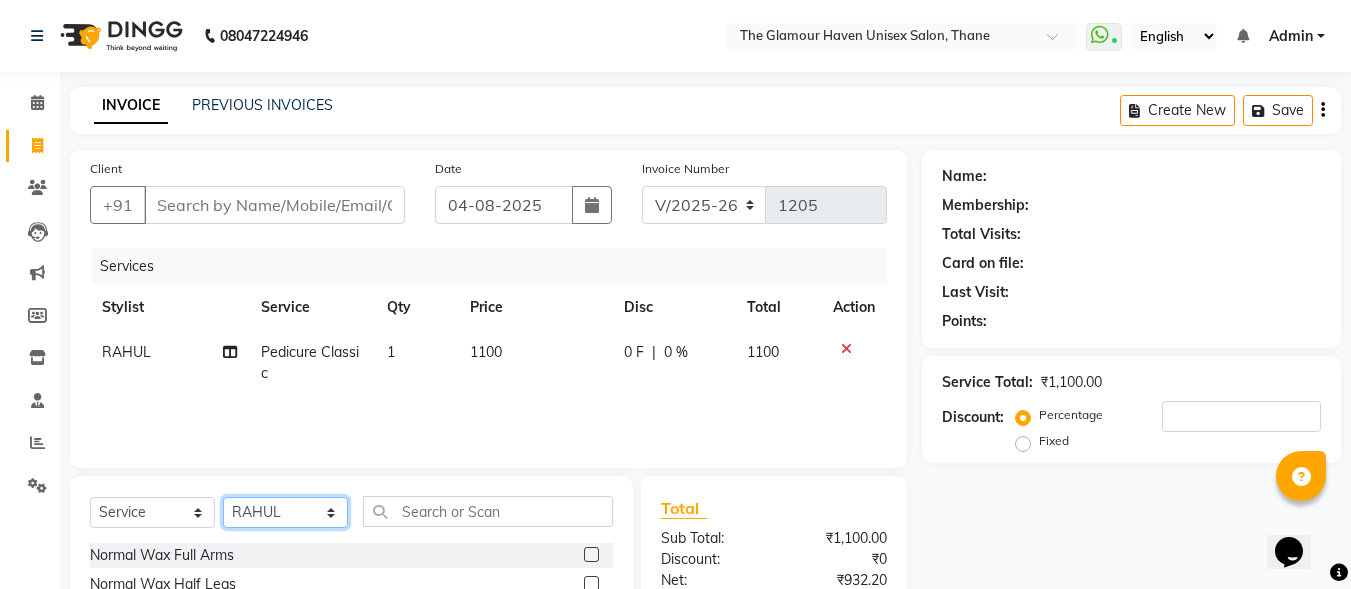 click on "Select Stylist ajit Bharat sen darshna gole Geeta shetye NITIN RAHUL Rahul Dixit RESHMA RUSHI SWATI vijay sonawane VINAY DIXIT" 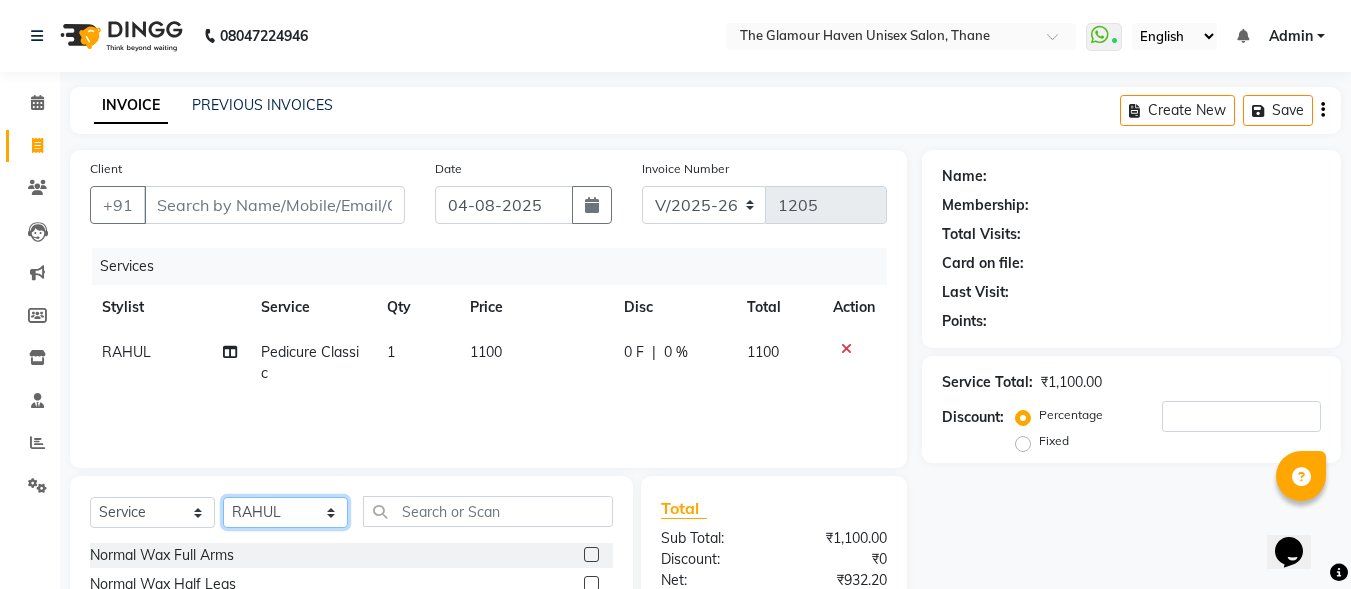 click on "Select Stylist ajit Bharat sen darshna gole Geeta shetye NITIN RAHUL Rahul Dixit RESHMA RUSHI SWATI vijay sonawane VINAY DIXIT" 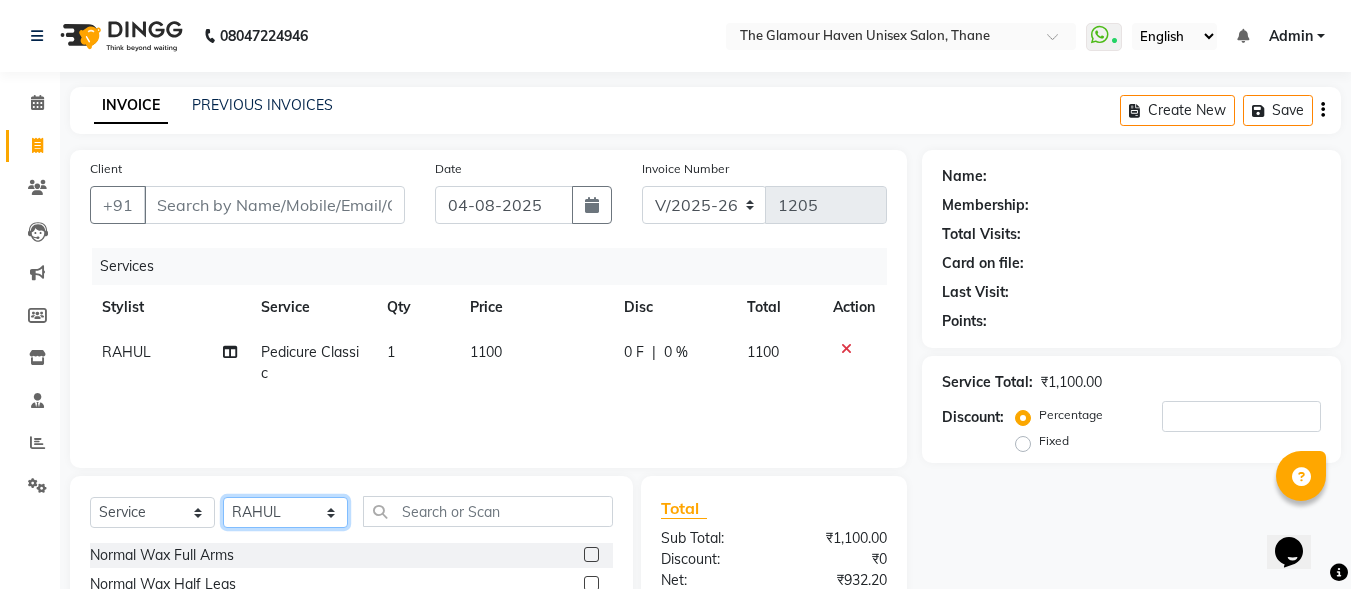 click on "Select Stylist ajit Bharat sen darshna gole Geeta shetye NITIN RAHUL Rahul Dixit RESHMA RUSHI SWATI vijay sonawane VINAY DIXIT" 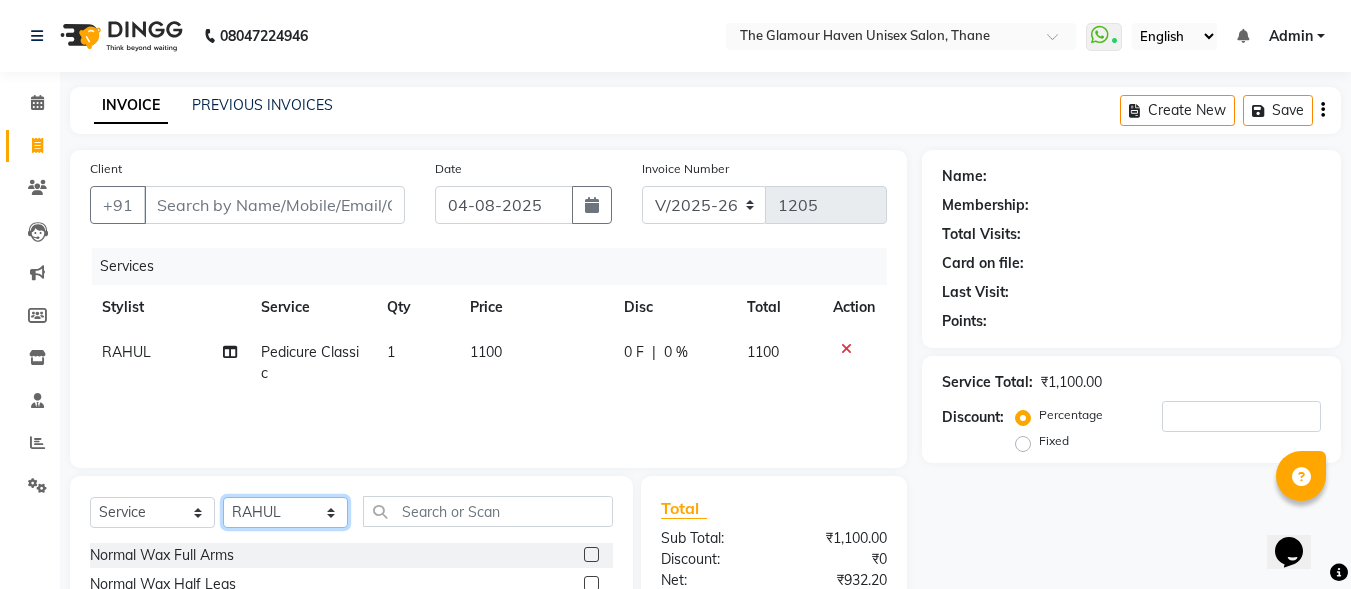 select on "63040" 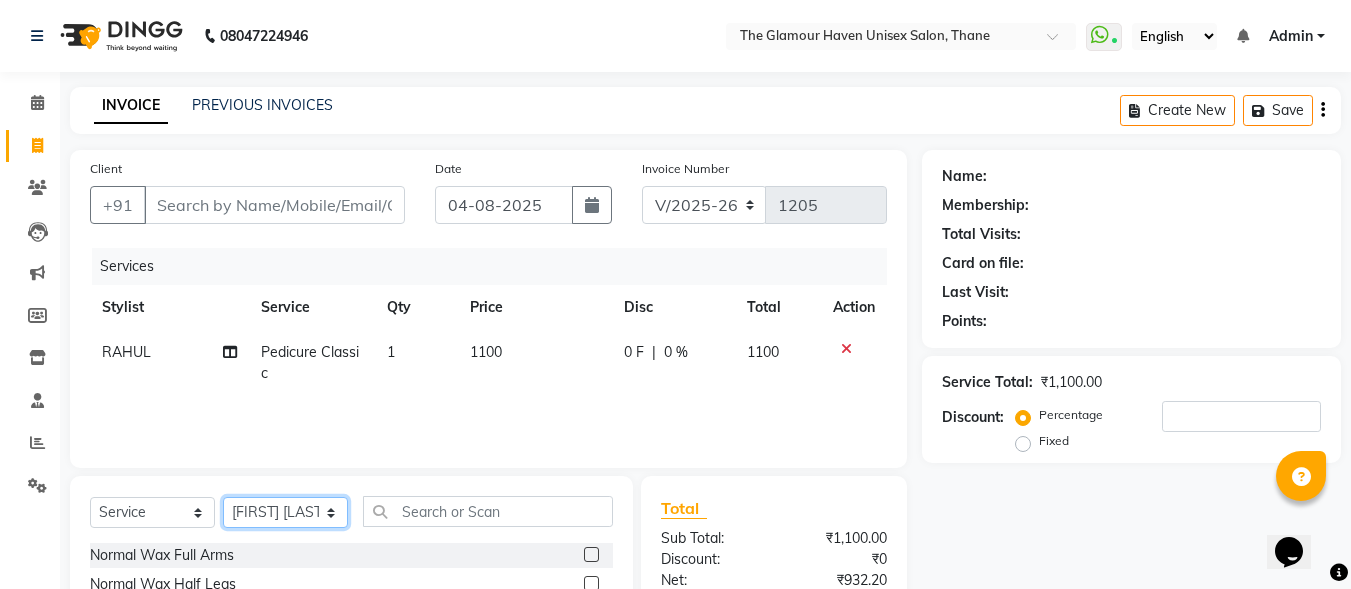 click on "Select Stylist ajit Bharat sen darshna gole Geeta shetye NITIN RAHUL Rahul Dixit RESHMA RUSHI SWATI vijay sonawane VINAY DIXIT" 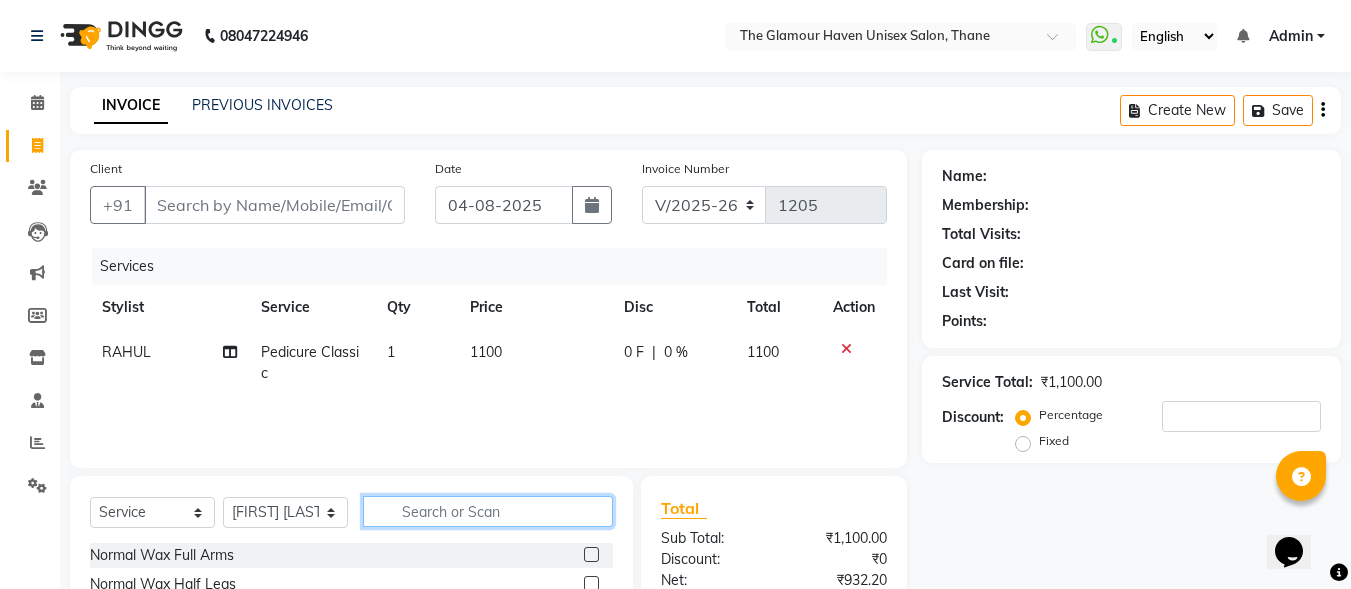 click 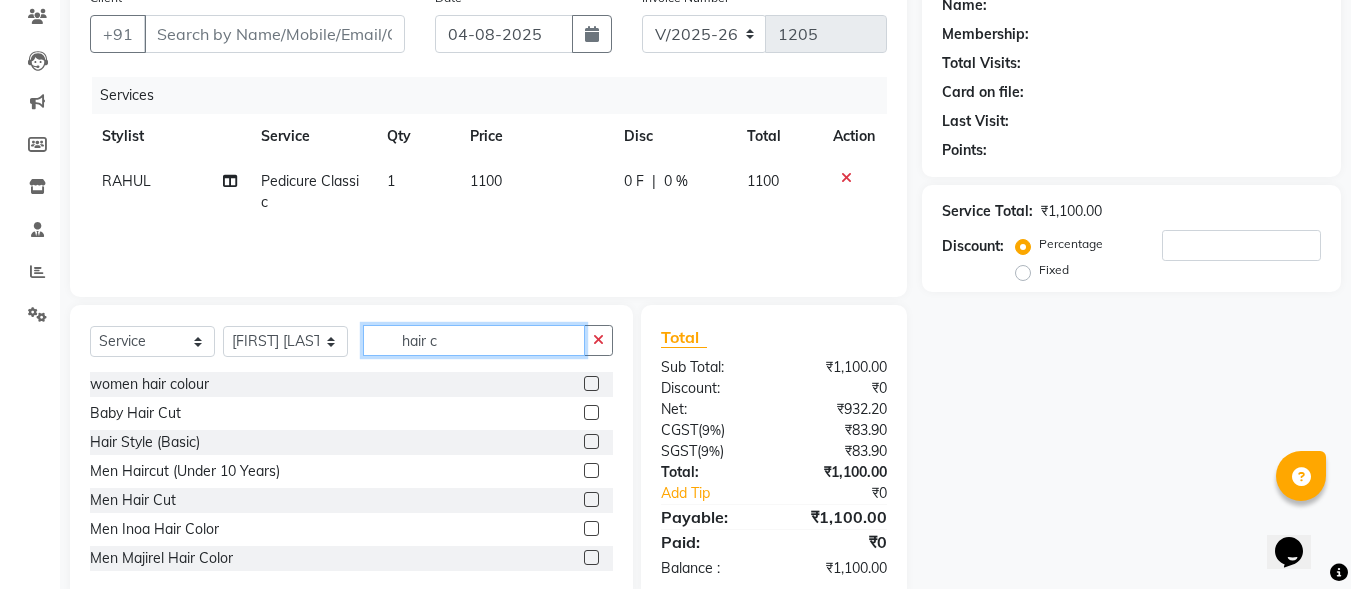 scroll, scrollTop: 200, scrollLeft: 0, axis: vertical 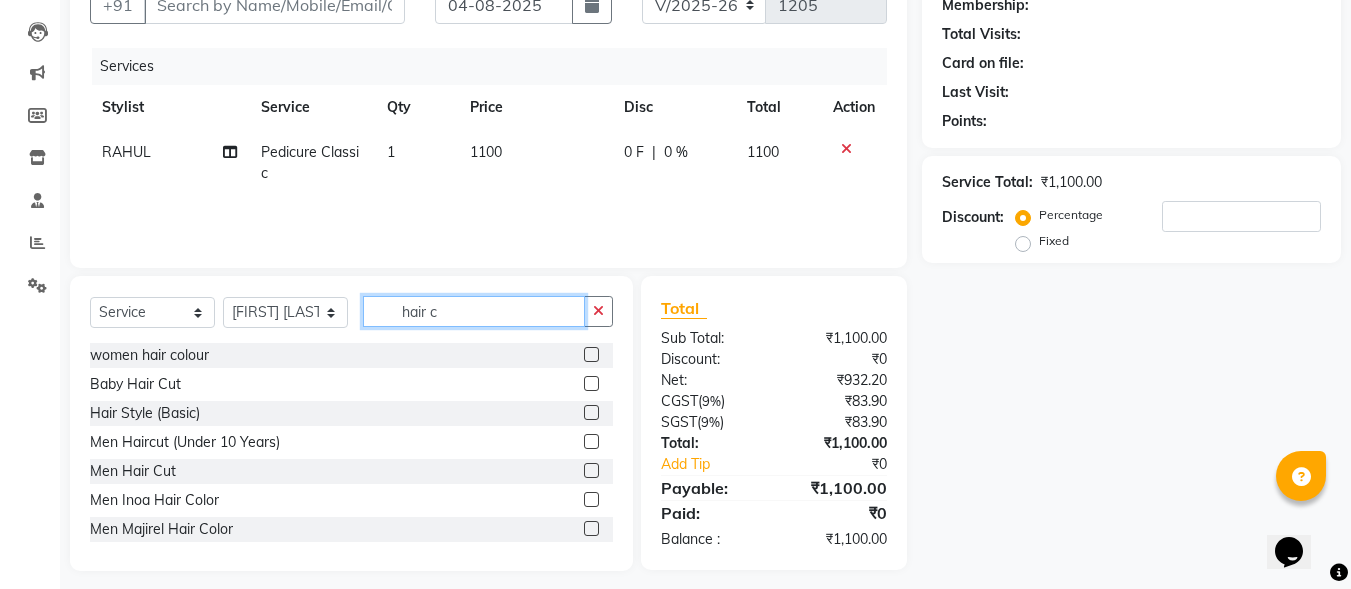 type on "hair c" 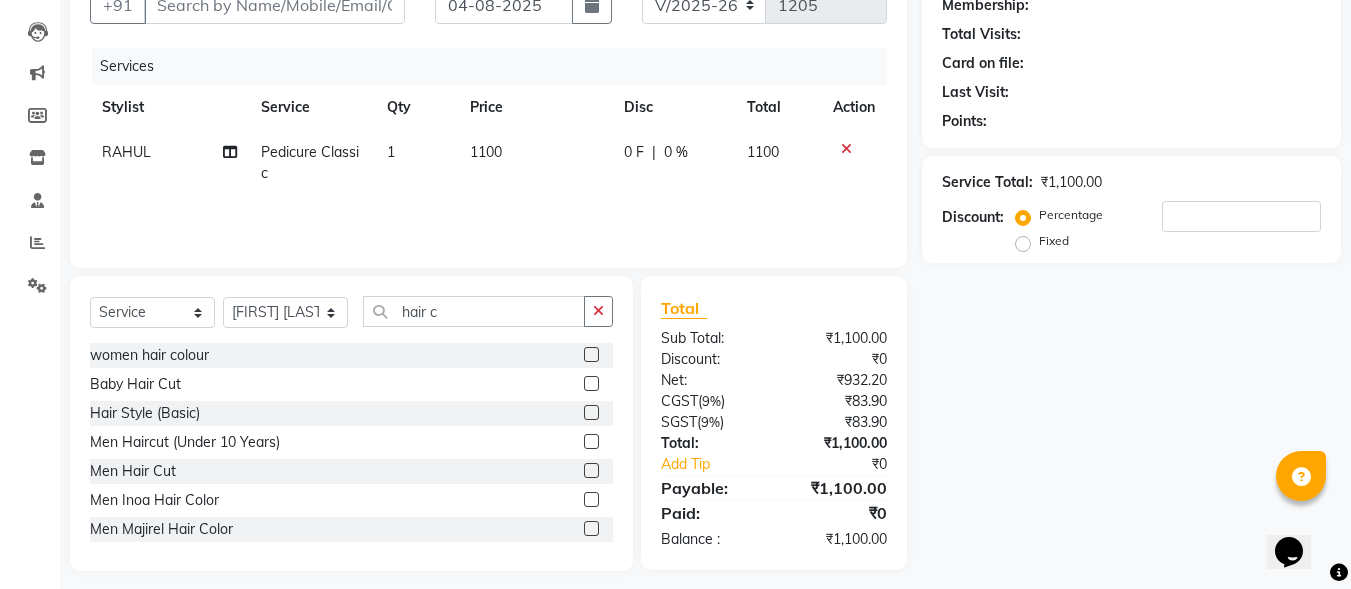 click 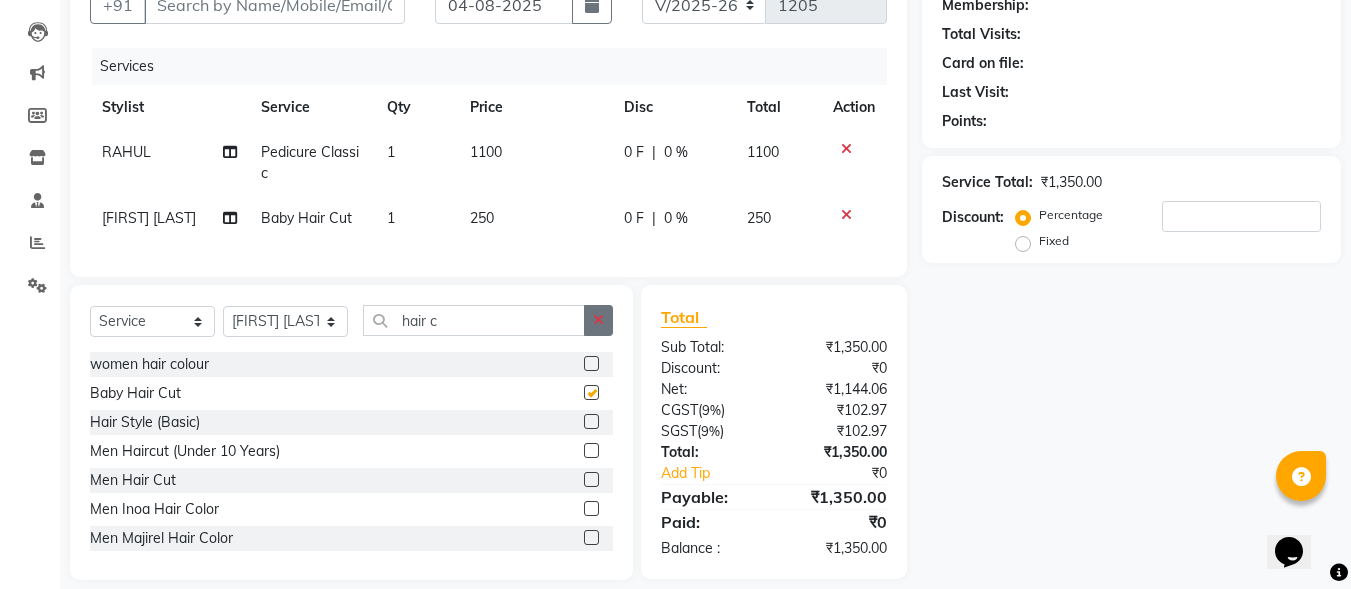 checkbox on "false" 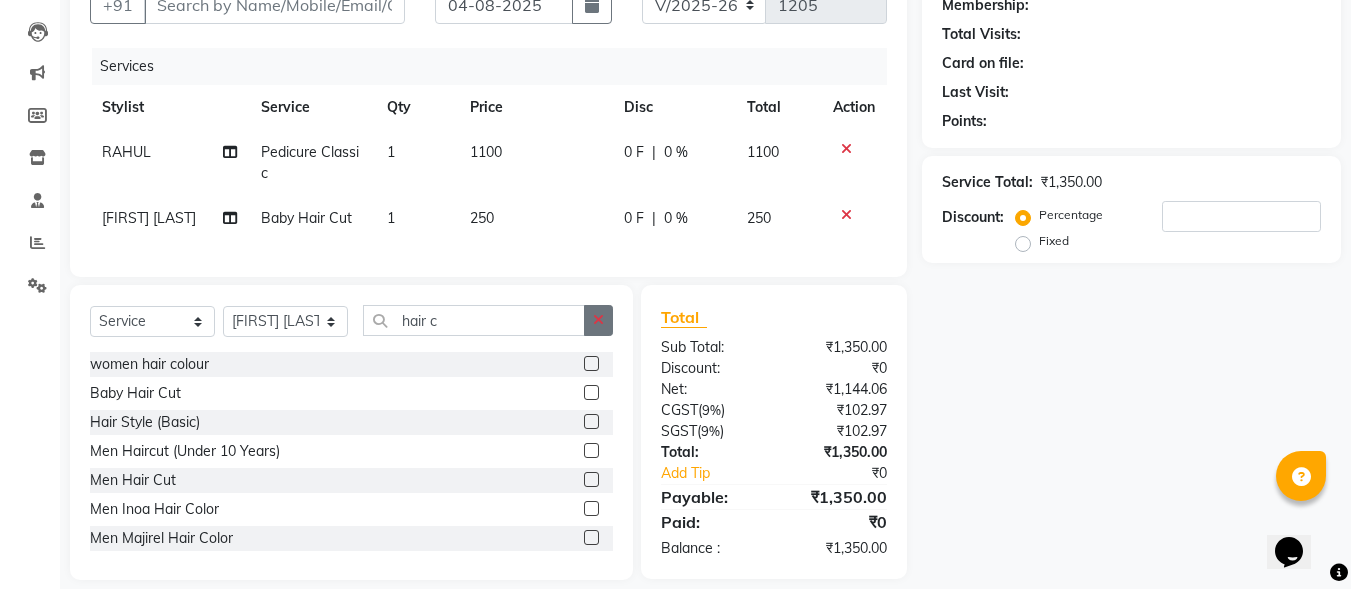 click 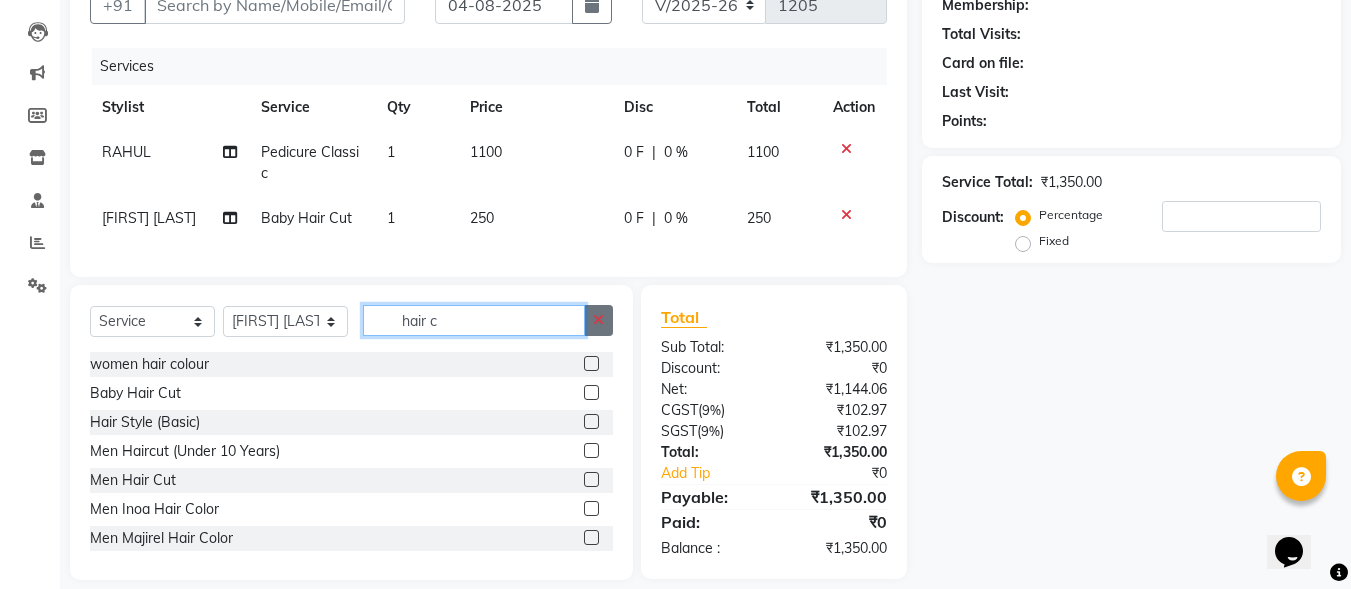 type 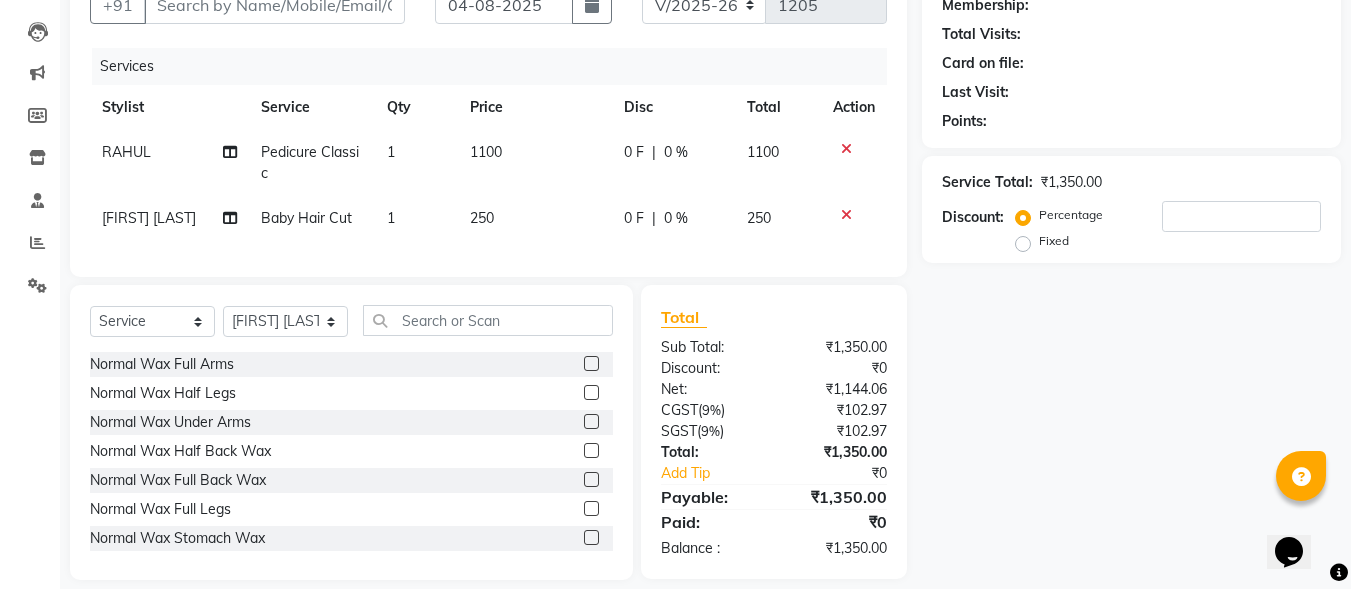 click on "250" 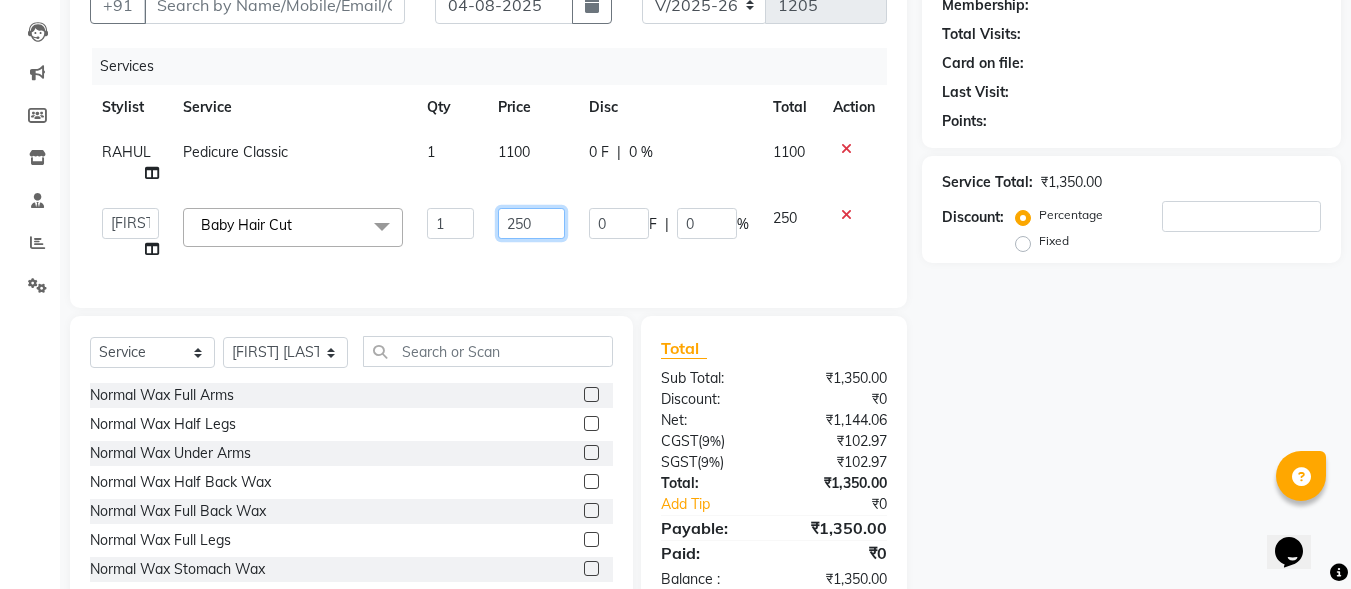 drag, startPoint x: 543, startPoint y: 217, endPoint x: 497, endPoint y: 222, distance: 46.270943 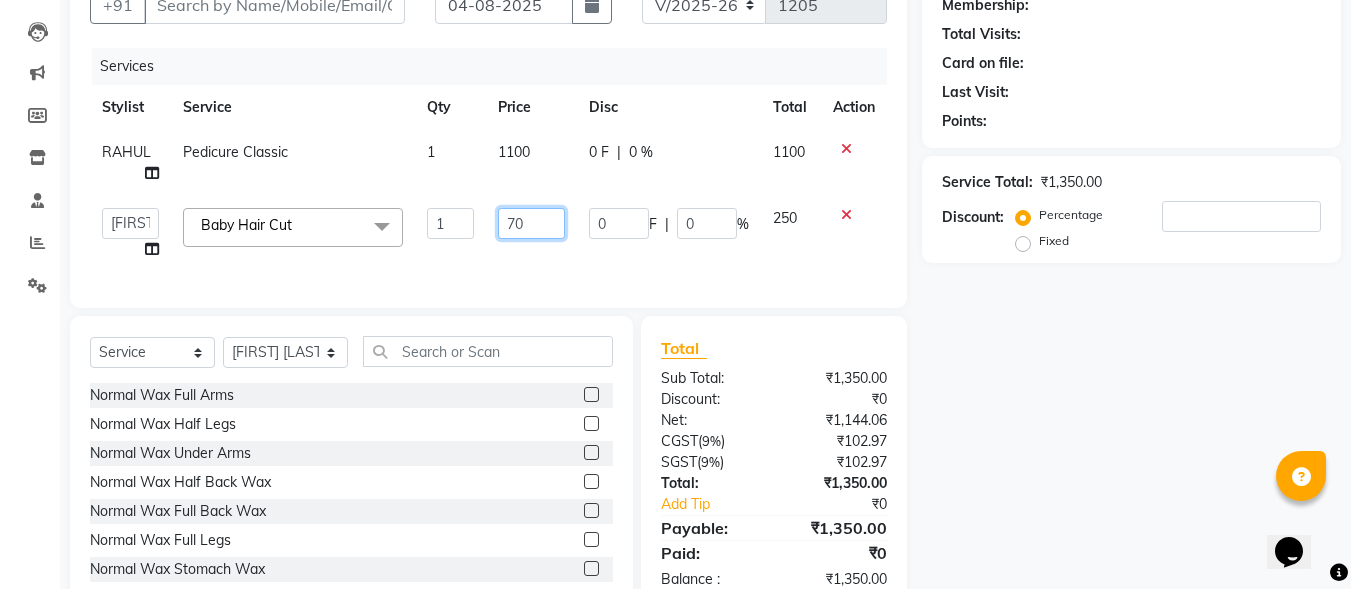 type on "700" 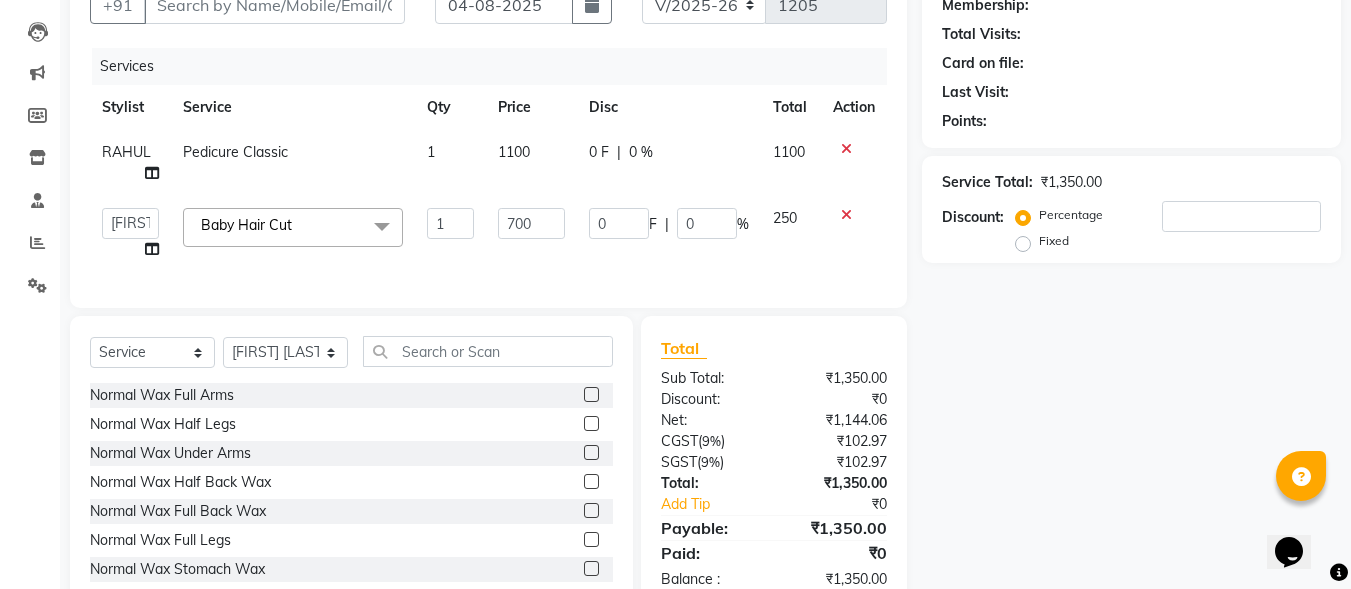 click on "Services Stylist Service Qty Price Disc Total Action RAHUL Pedicure Classic 1 1100 0 F | 0 % 1100 ajit Bharat sen darshna gole Geeta shetye NITIN RAHUL Rahul Dixit RESHMA RUSHI SWATI vijay sonawane VINAY DIXIT Baby Hair Cut x Normal Wax Full Arms Normal Wax Half Legs Normal Wax Under Arms Normal Wax Full Back Wax Normal Wax Full Legs Normal Wax Stomach Wax Normal Wax Full Front Wax Normal Wax Half Front Wax Normal Wax Bead Wax Full Face Normal Wax Bead Wax (U. Lip, Forehead, S.L, Chin, L. Lip) Normal Wax Under Arm Bead Normal Wax Bikini Line Normal Wax Brazilian Roll on Cartridge Wax Classic Roll on Cartridge Wax Classic (1+1) Roll on Cartridge Wax Premium Roll on Cartridge Wax Premium (1+1) Liposoluble Wax / Imported Full Arms Liposoluble Wax / Imported Half Arms Liposoluble Wax / Imported Half Legs Liposoluble Wax / Imported Full Legs Liposoluble Wax / Imported Under Arms Liposoluble Wax / Imported Full Back Waxing Liposoluble Wax / Imported Stomach Waxing" 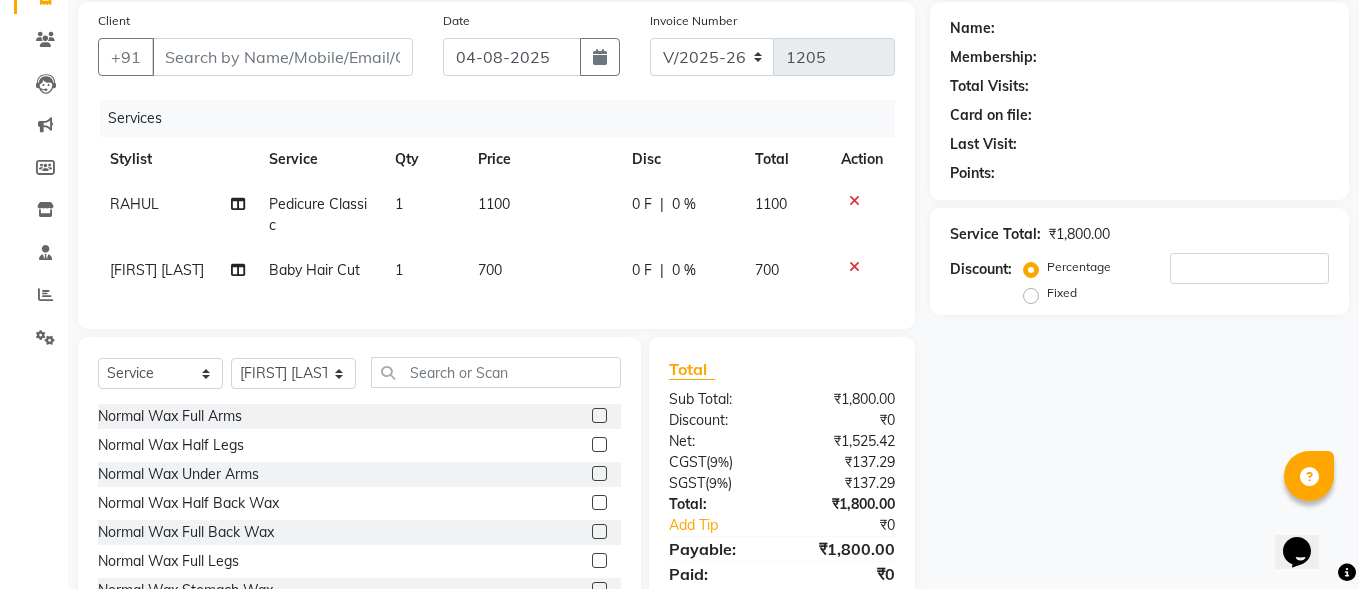 scroll, scrollTop: 100, scrollLeft: 0, axis: vertical 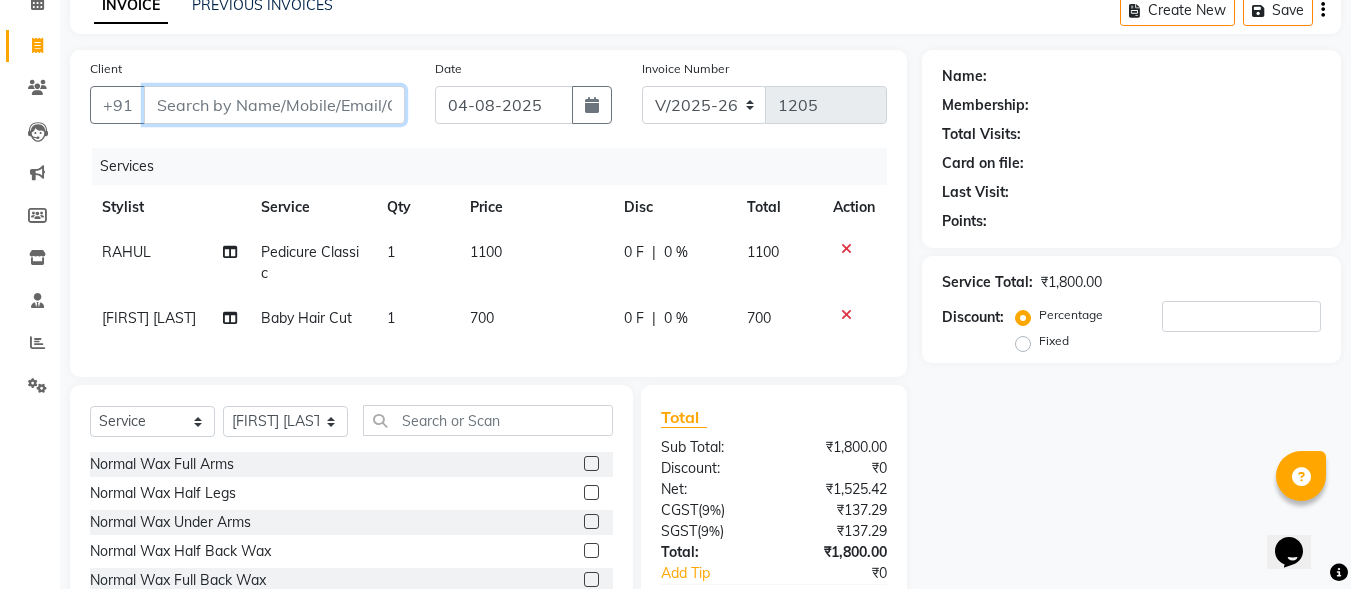 click on "Client" at bounding box center [274, 105] 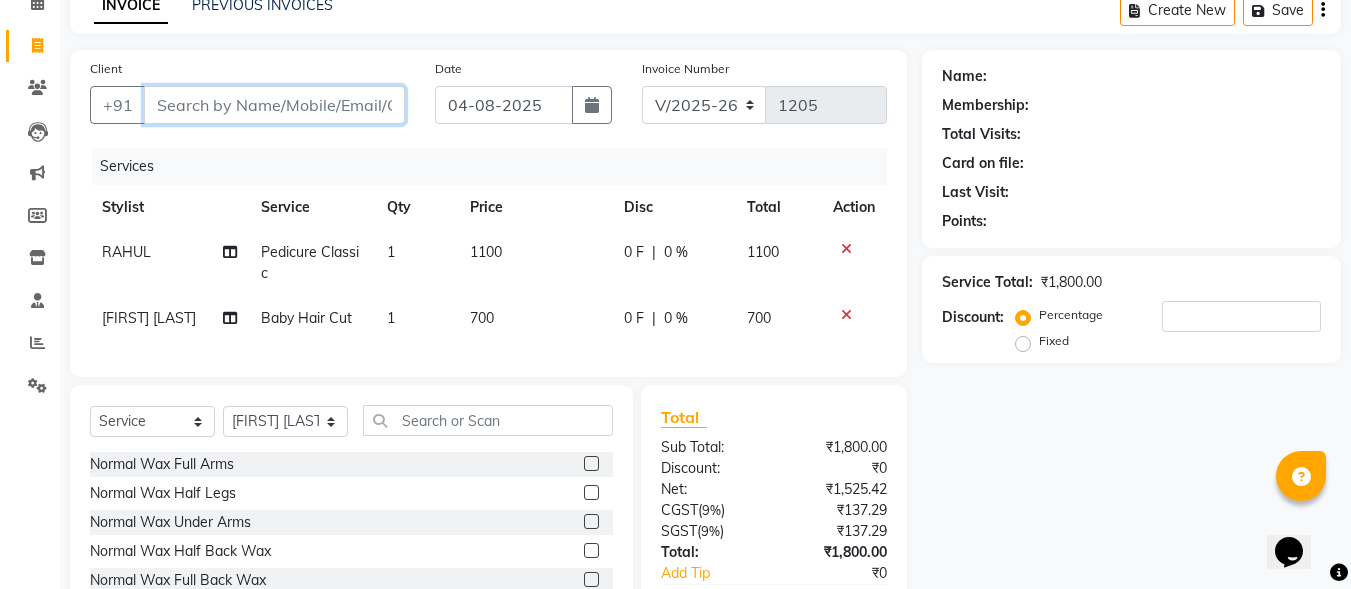 type on "s" 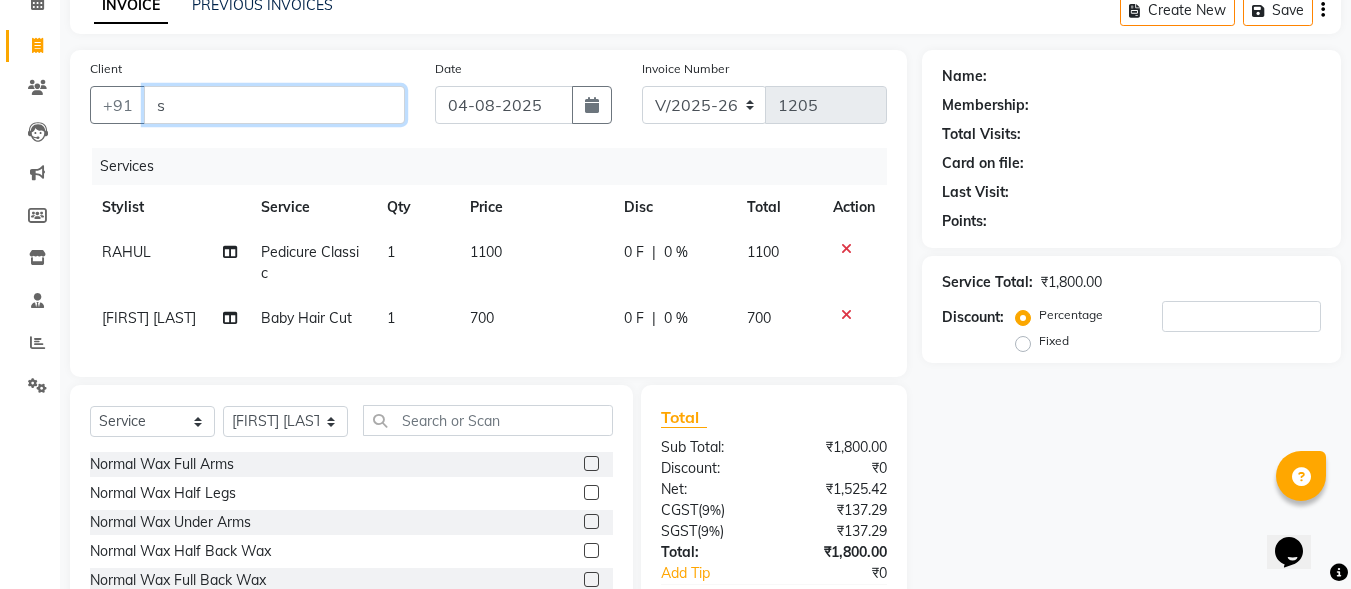 type on "0" 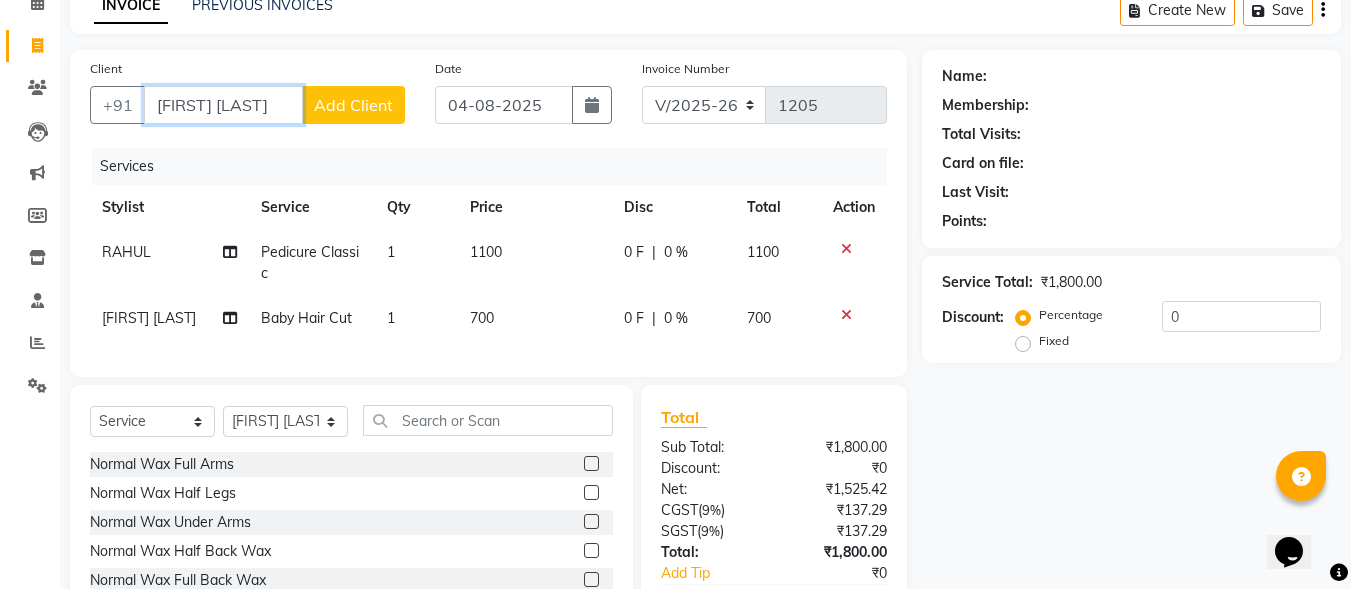 type on "[FIRST] [LAST]" 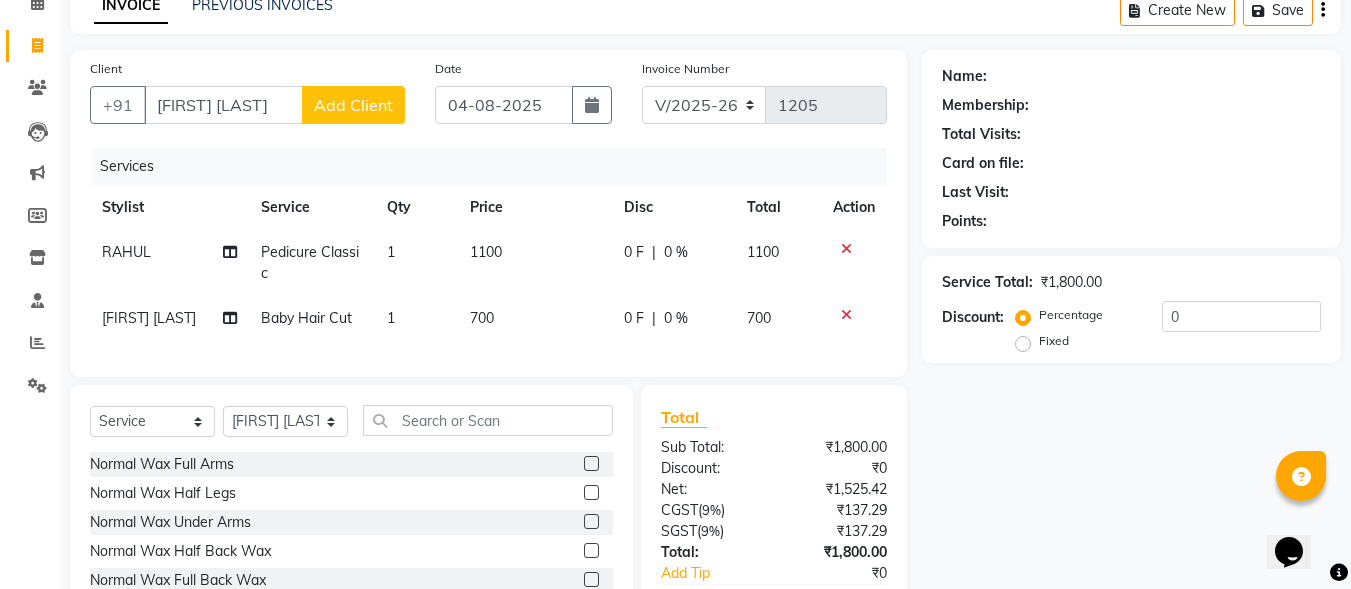 click on "Add Client" 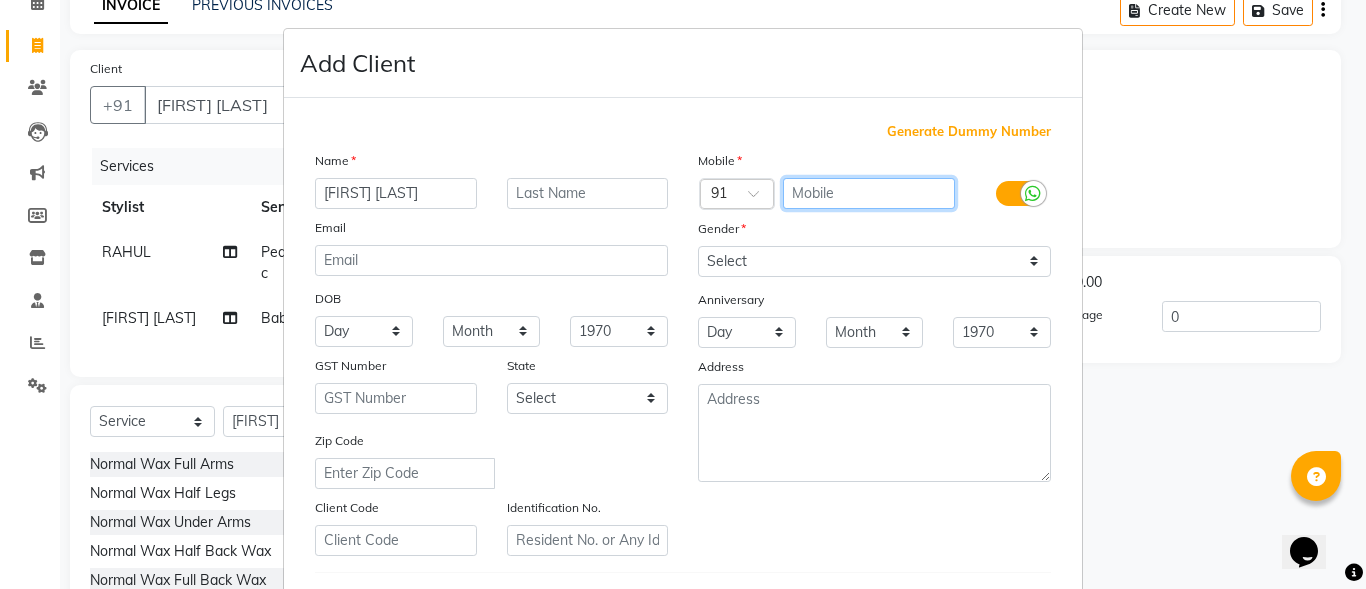 click at bounding box center (869, 193) 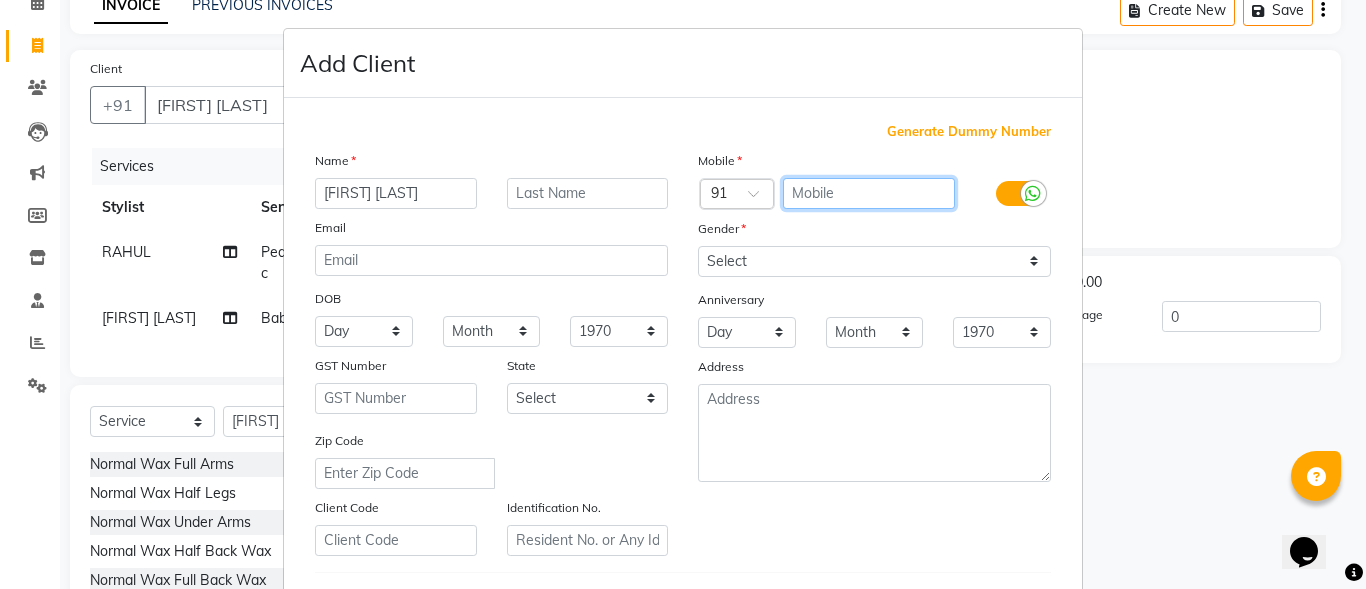click at bounding box center (869, 193) 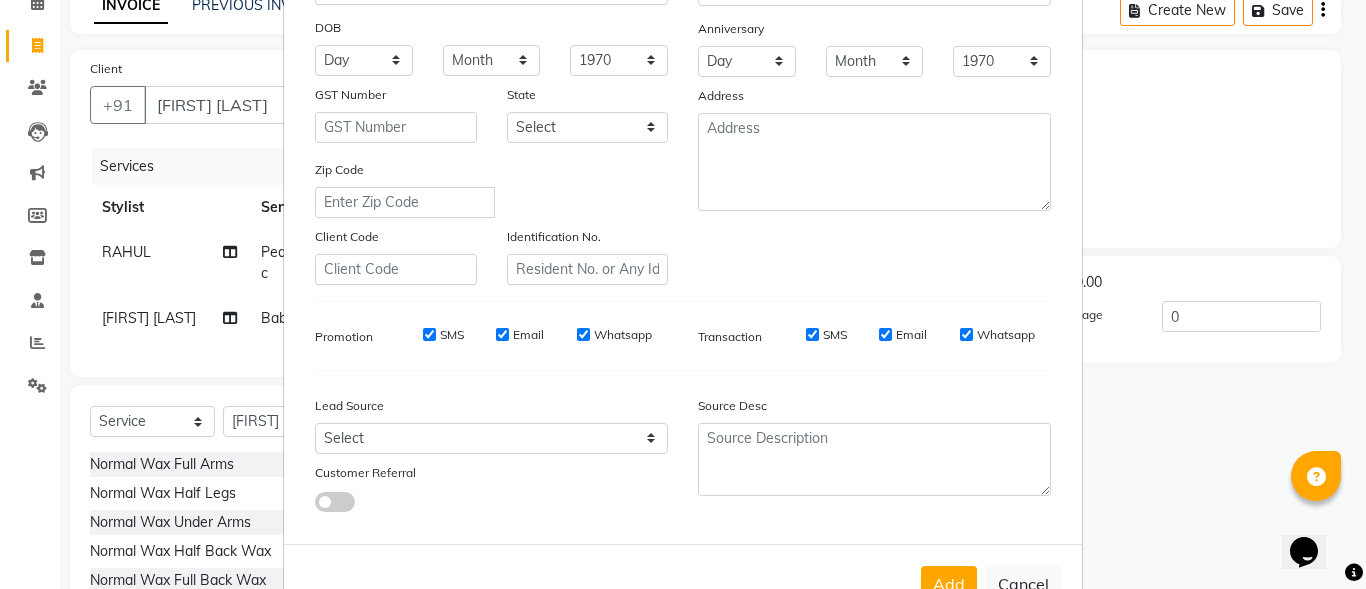 scroll, scrollTop: 34, scrollLeft: 0, axis: vertical 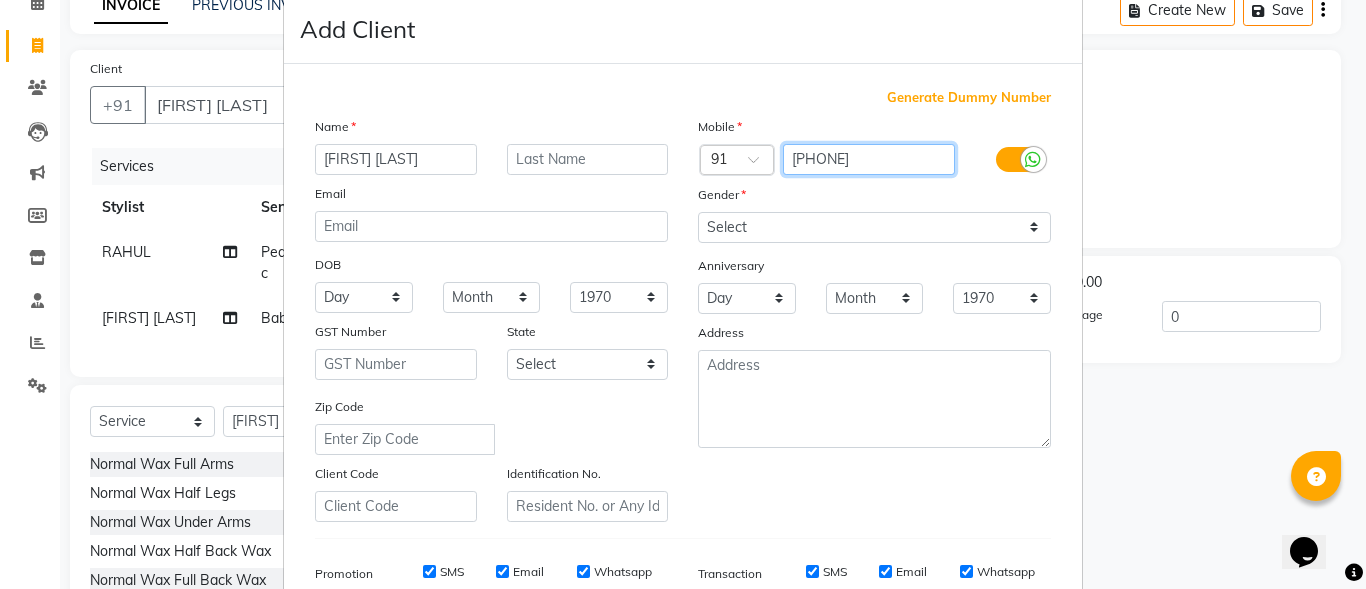 type on "[PHONE]" 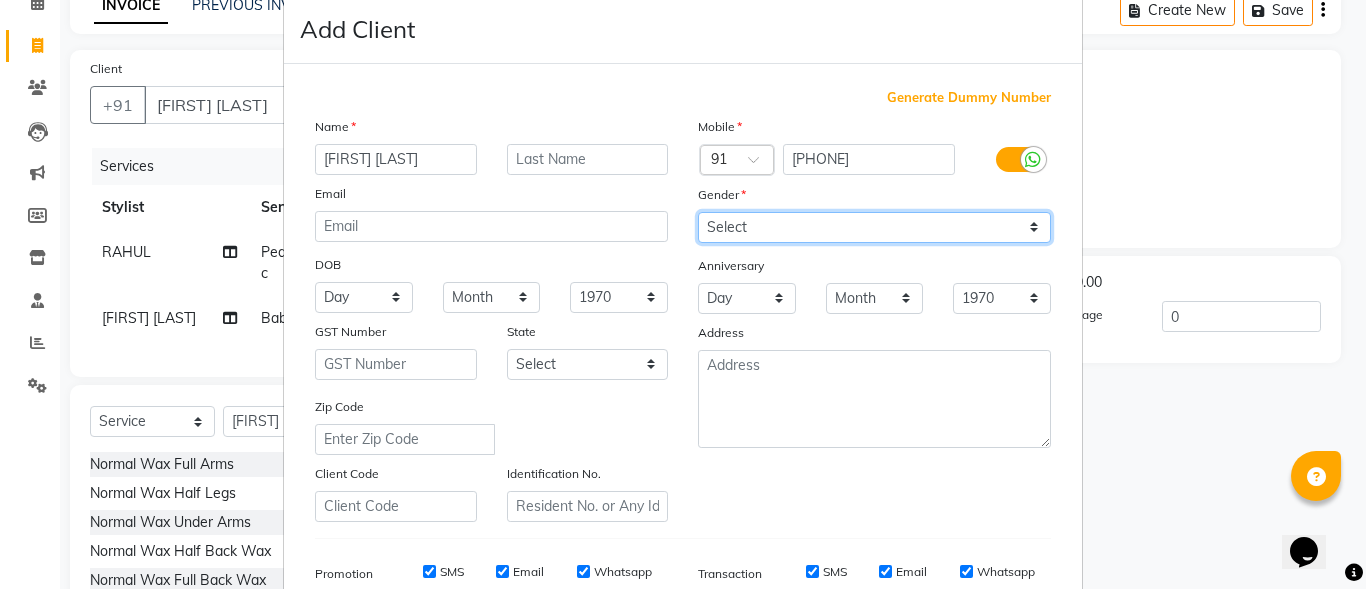 click on "Select Male Female Other Prefer Not To Say" at bounding box center (874, 227) 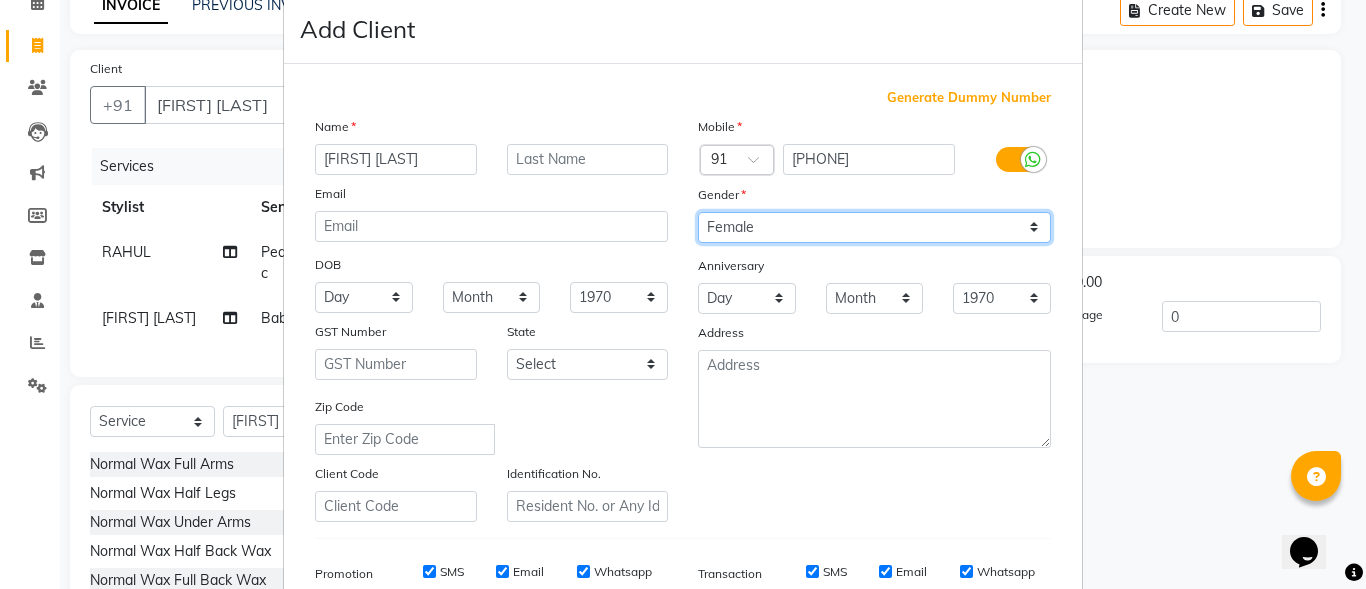 click on "Select Male Female Other Prefer Not To Say" at bounding box center (874, 227) 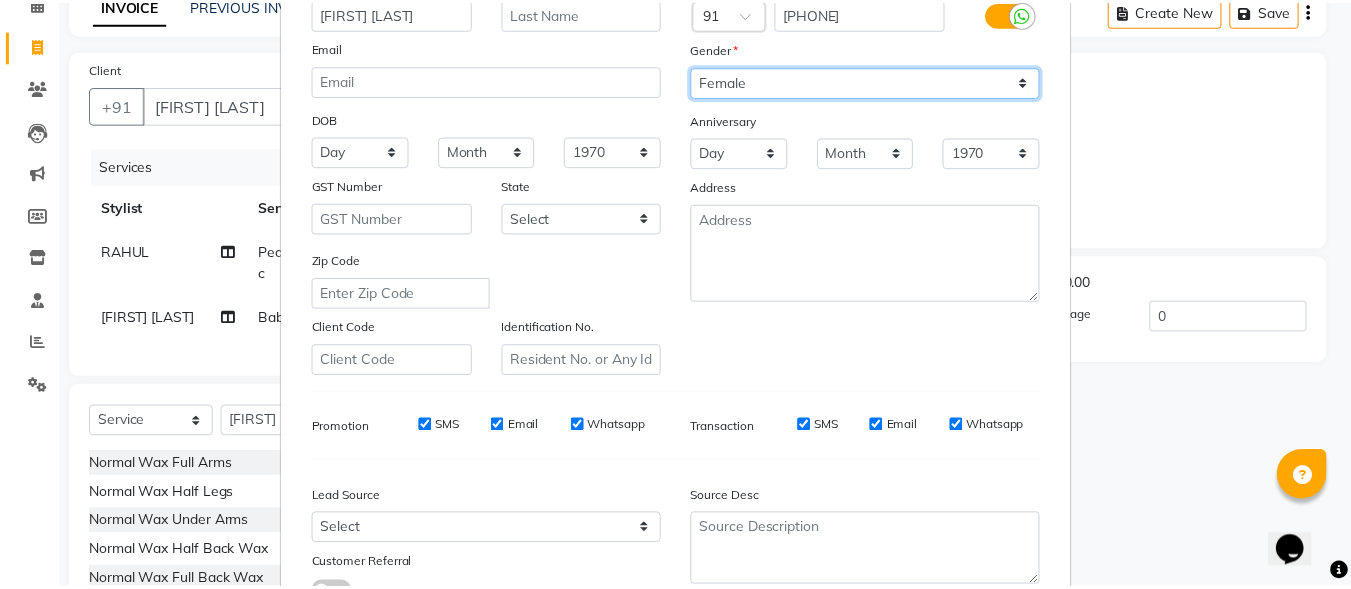 scroll, scrollTop: 334, scrollLeft: 0, axis: vertical 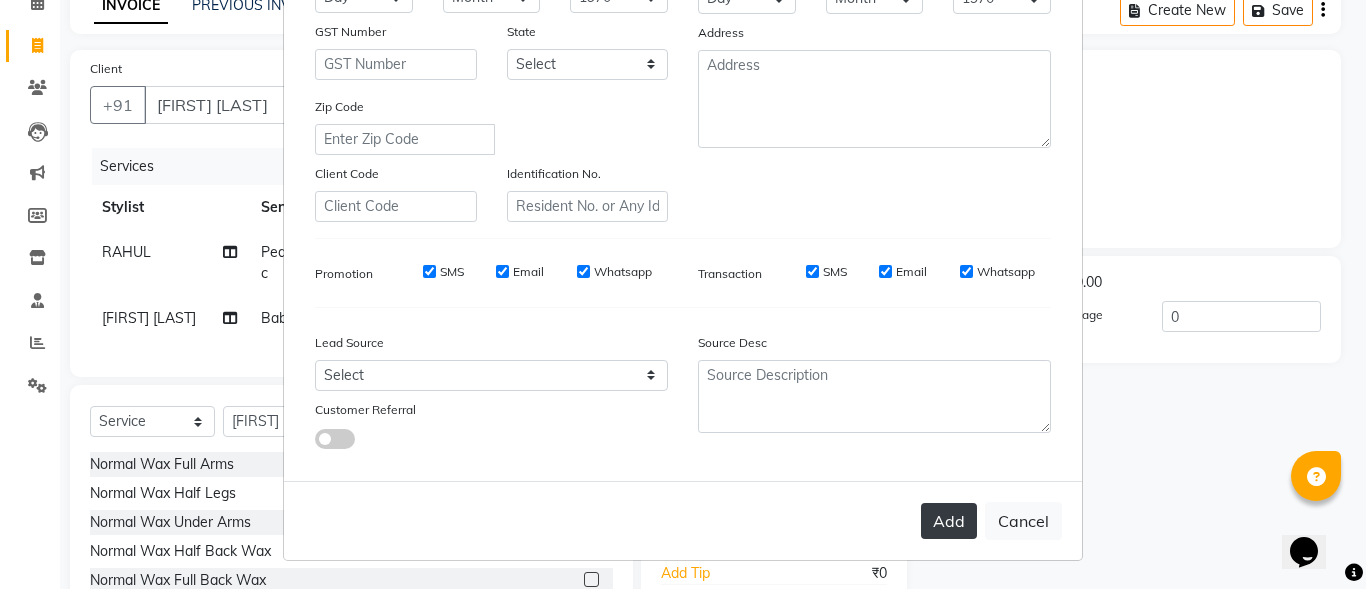 click on "Add" at bounding box center (949, 521) 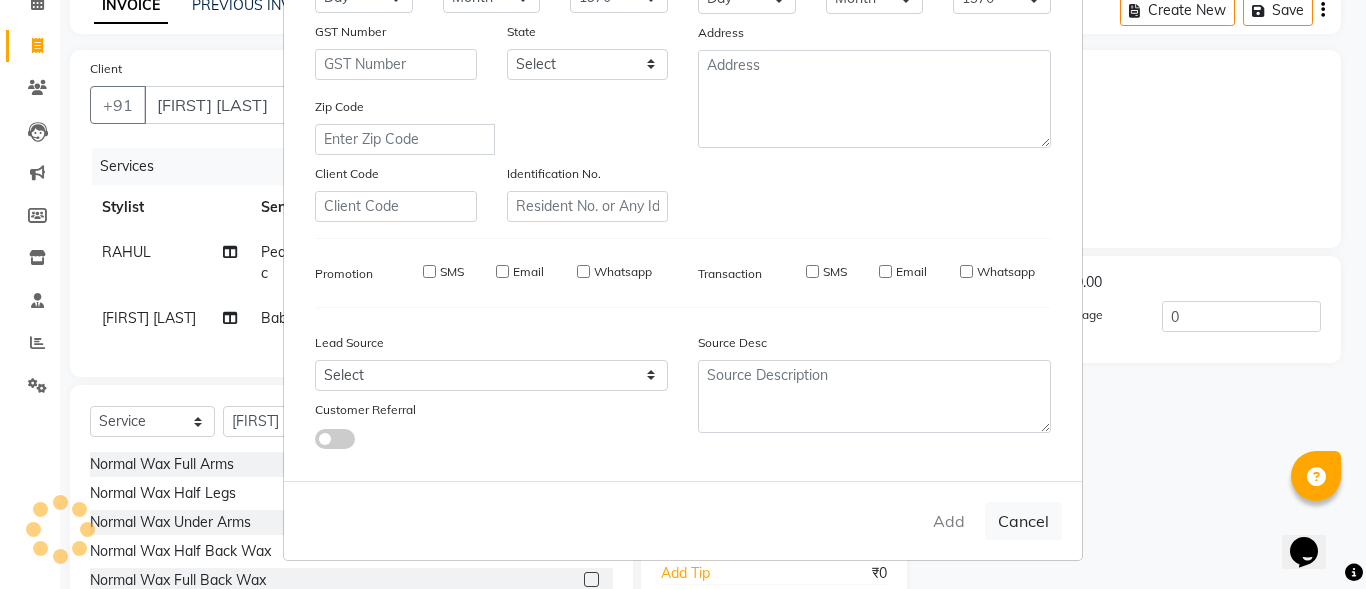 type on "[PHONE]" 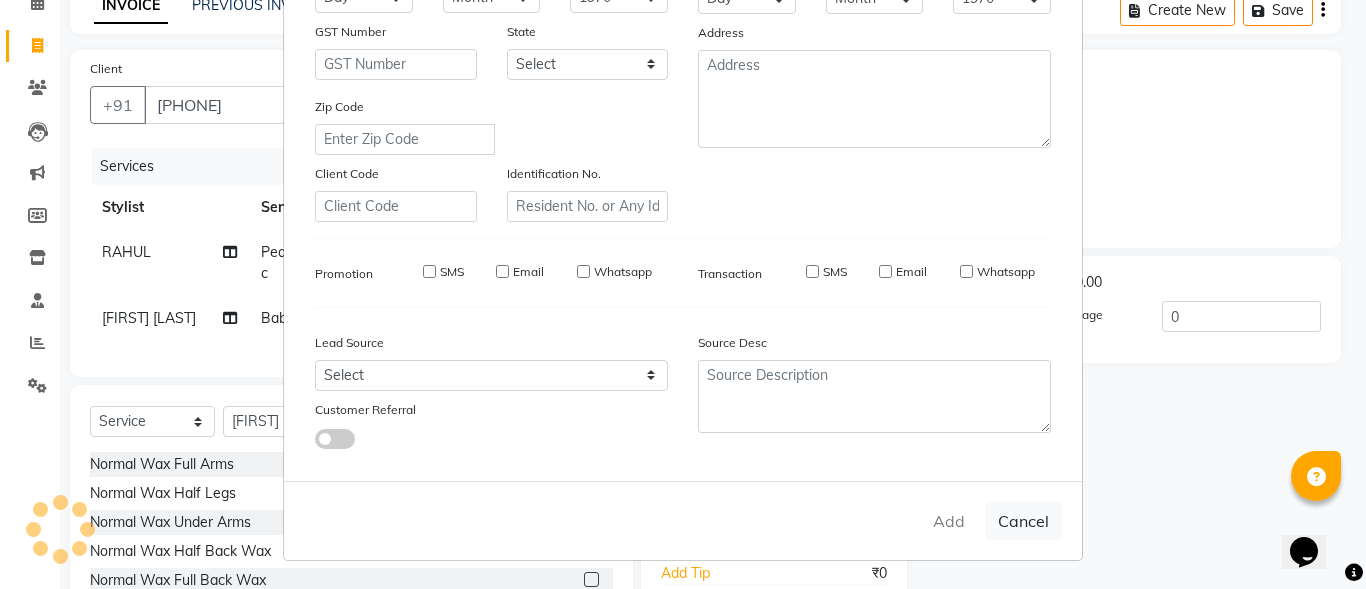 select 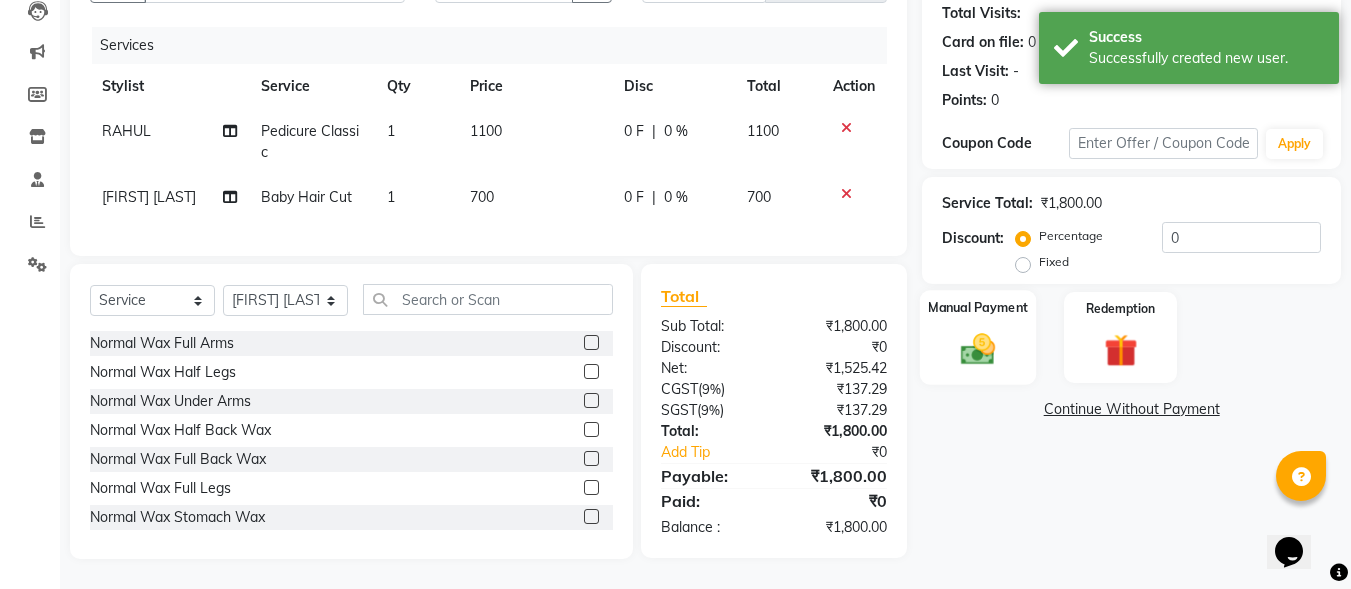 scroll, scrollTop: 236, scrollLeft: 0, axis: vertical 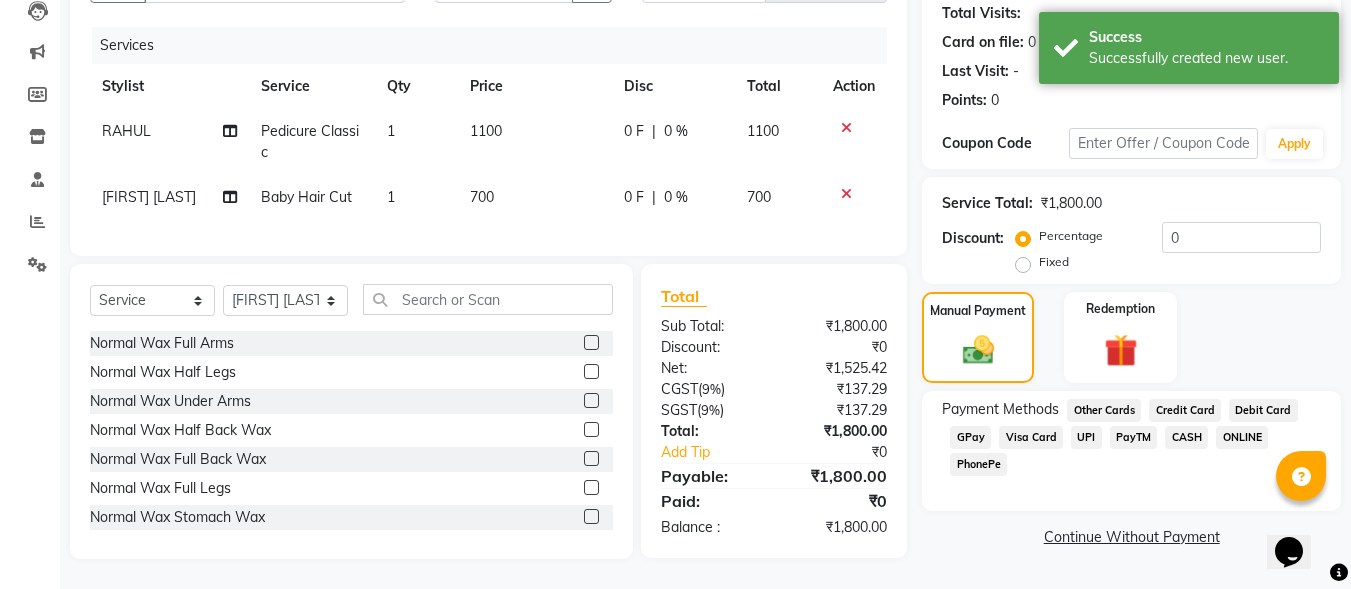 click on "GPay" 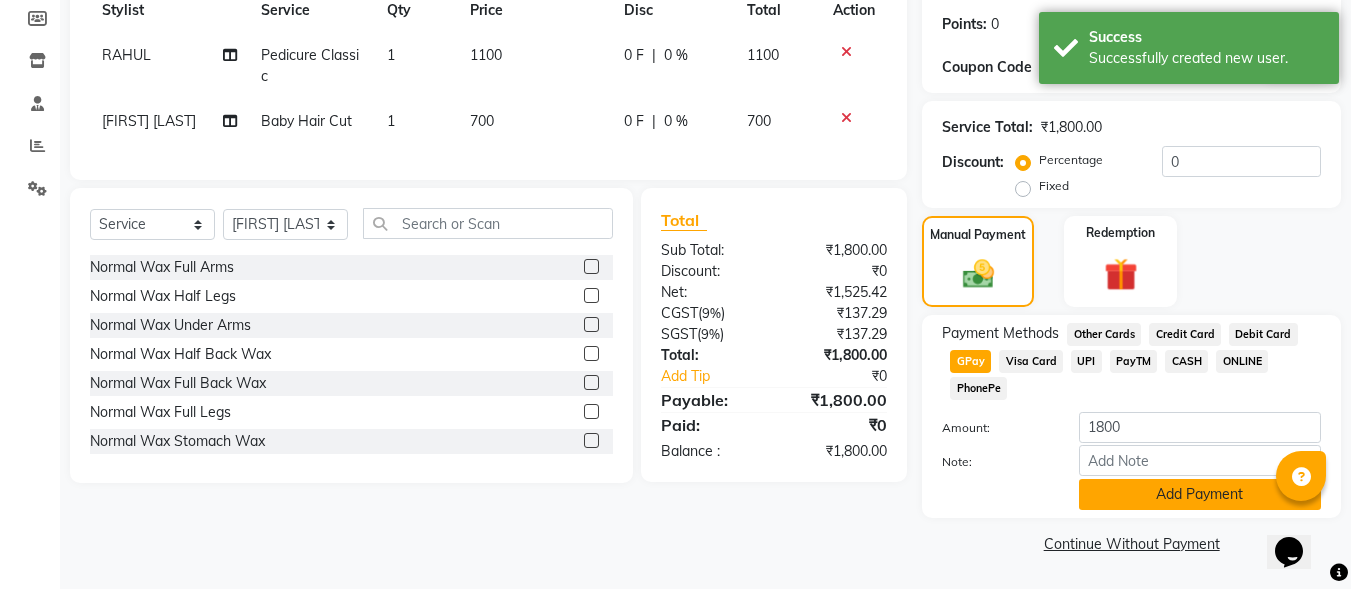 click on "Add Payment" 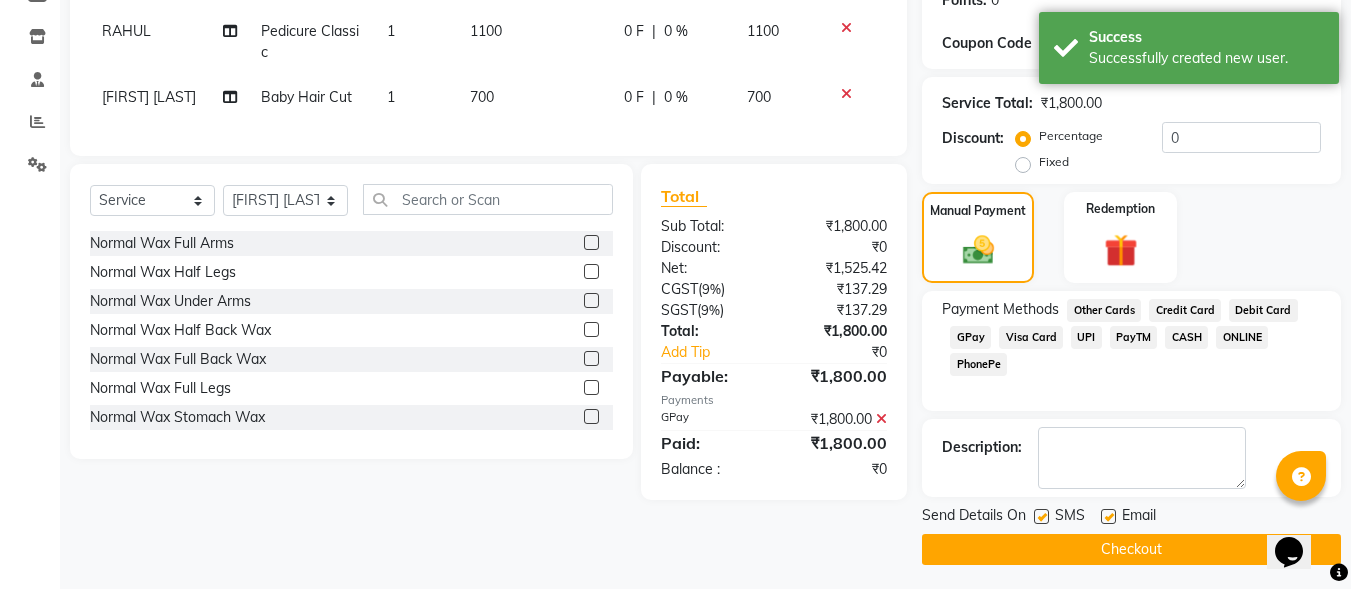 scroll, scrollTop: 327, scrollLeft: 0, axis: vertical 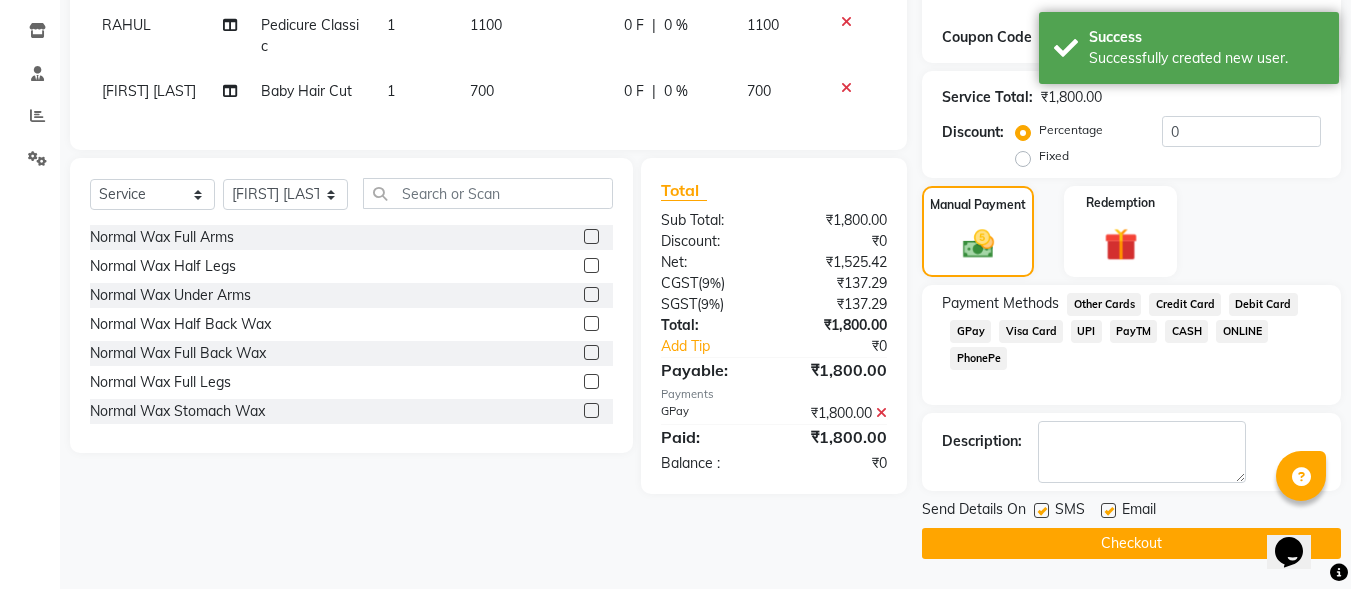 click on "SMS" 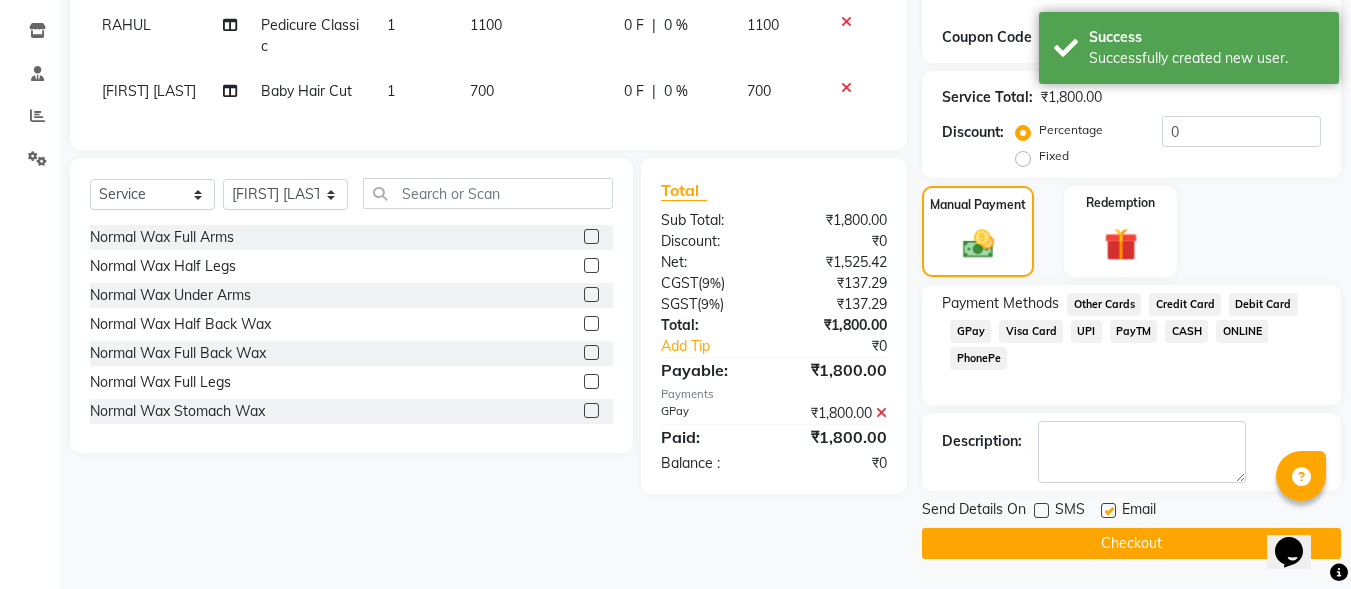 click on "Checkout" 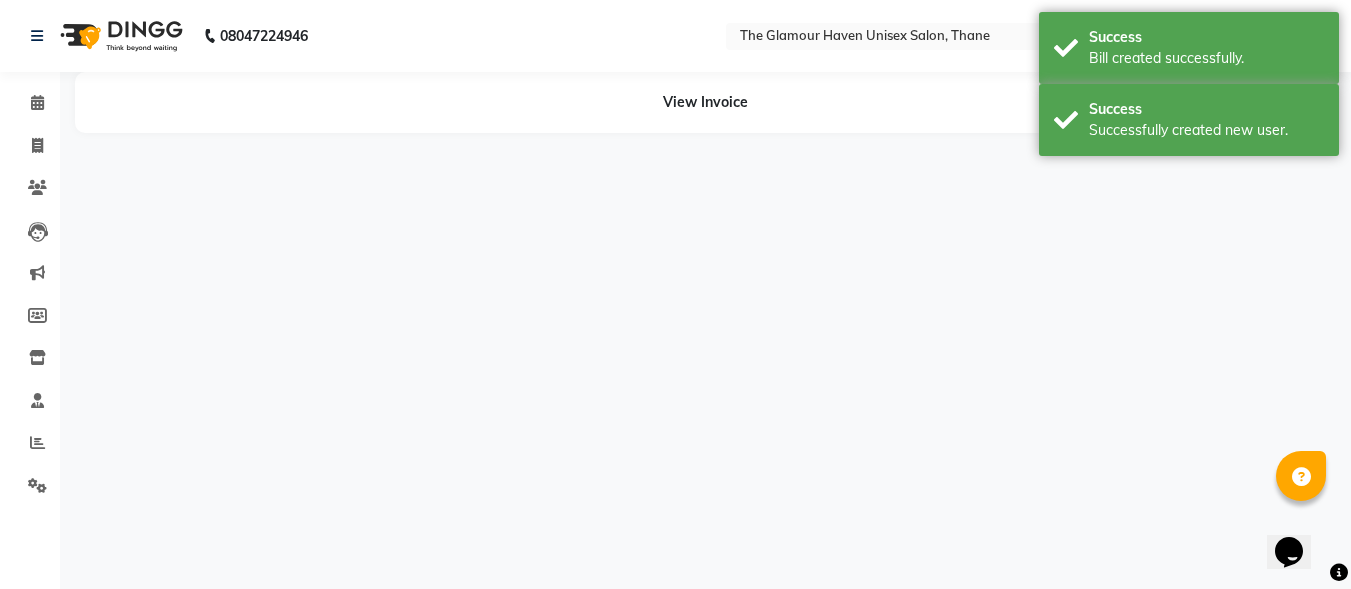 scroll, scrollTop: 0, scrollLeft: 0, axis: both 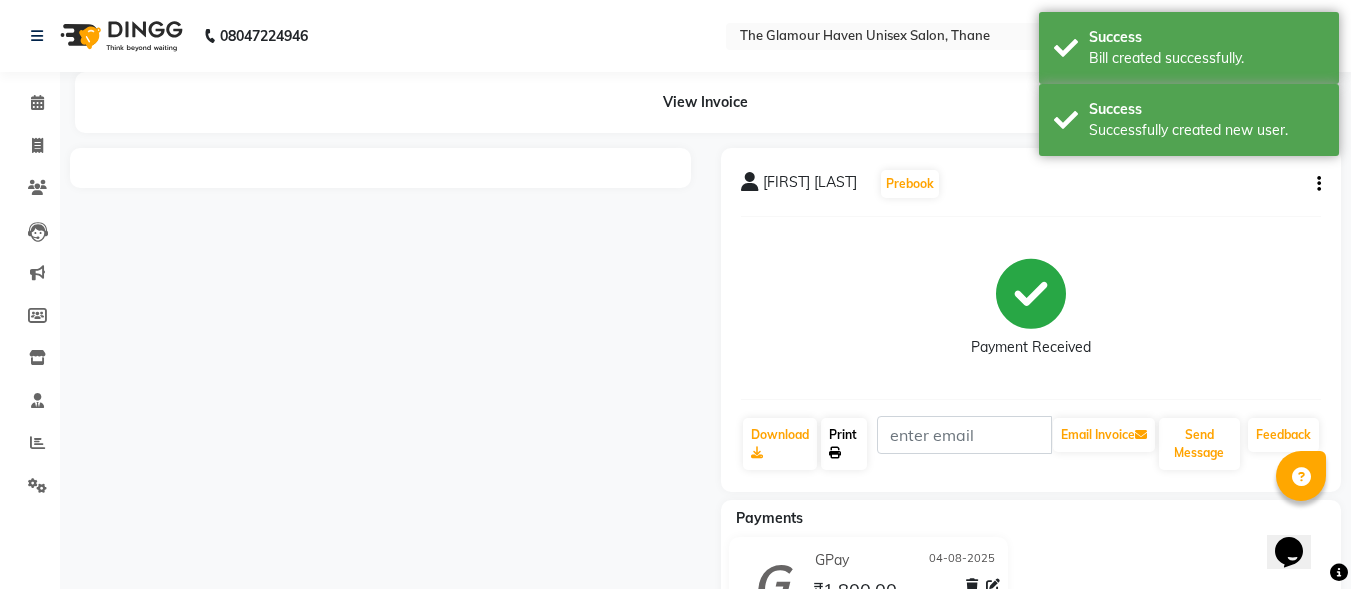 click on "Print" 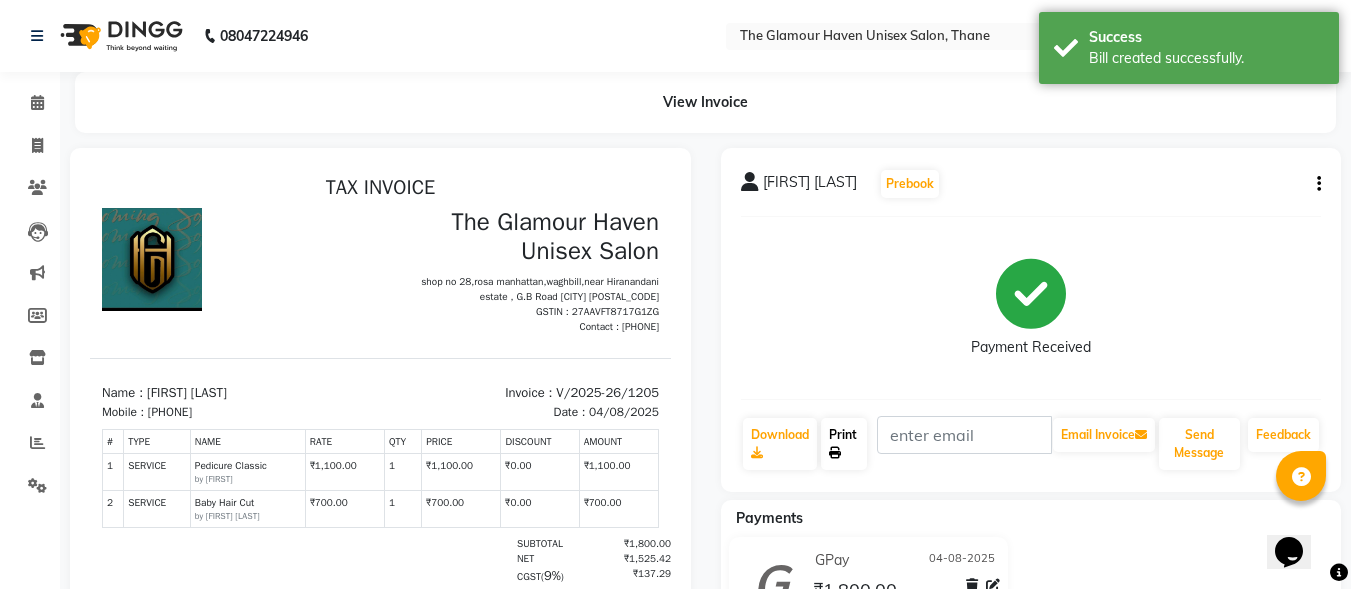 scroll, scrollTop: 0, scrollLeft: 0, axis: both 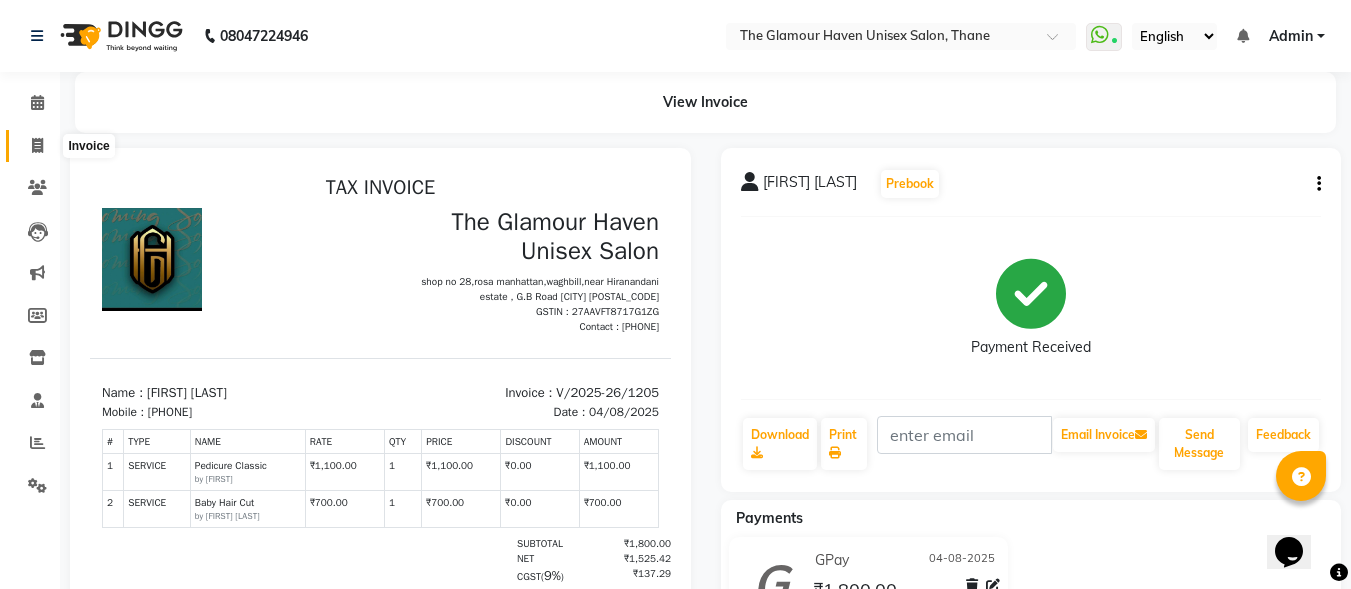 click 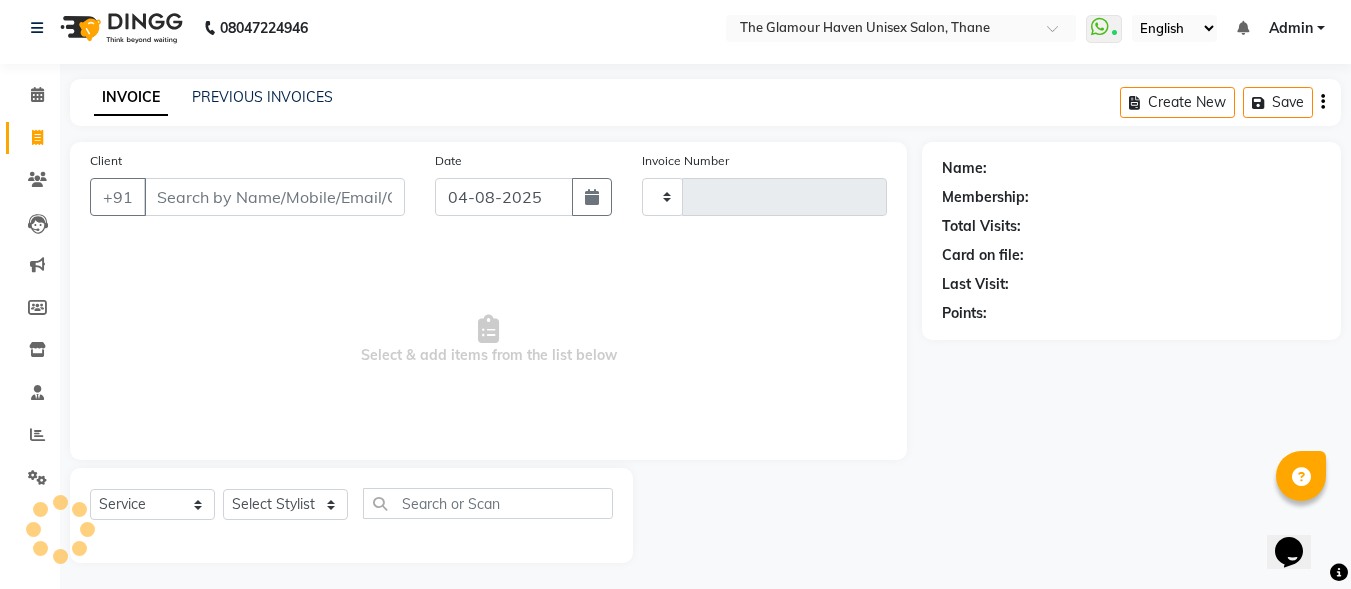 scroll, scrollTop: 12, scrollLeft: 0, axis: vertical 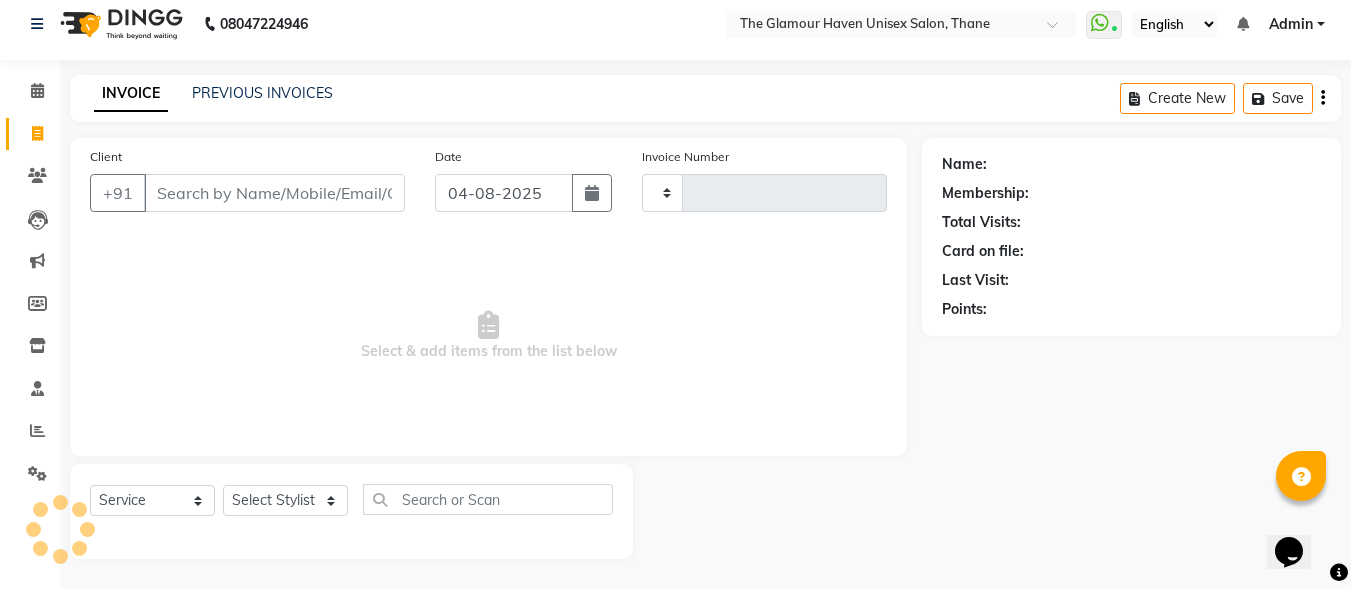 type on "1206" 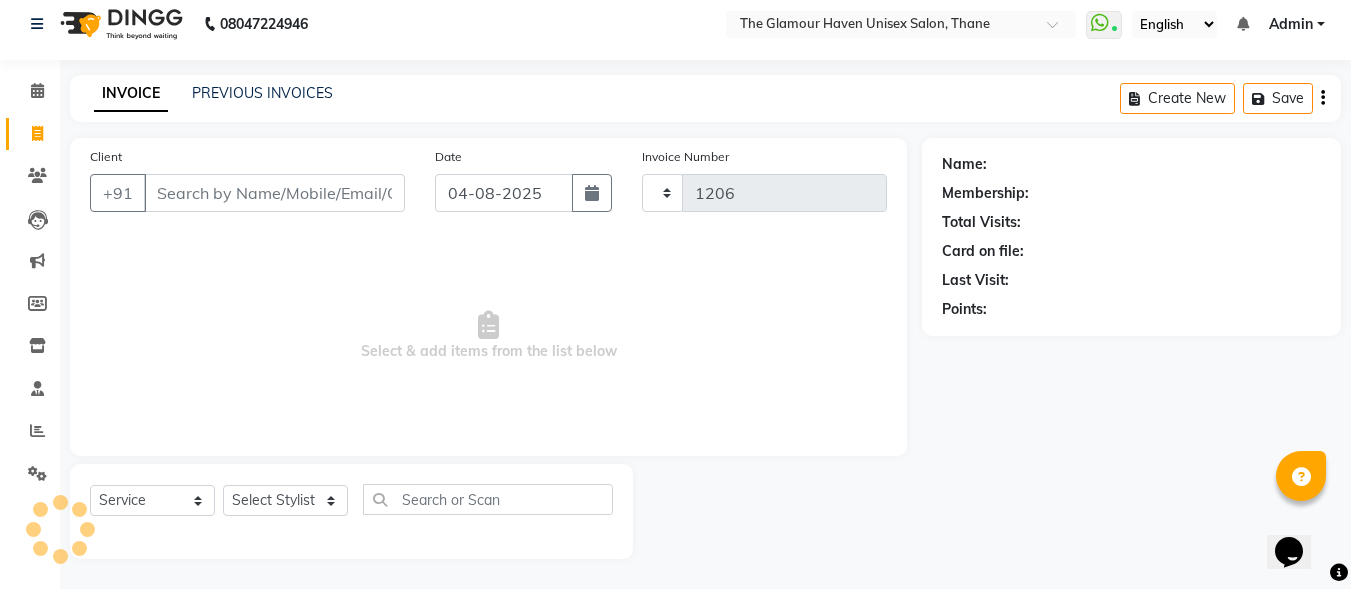 select on "7124" 